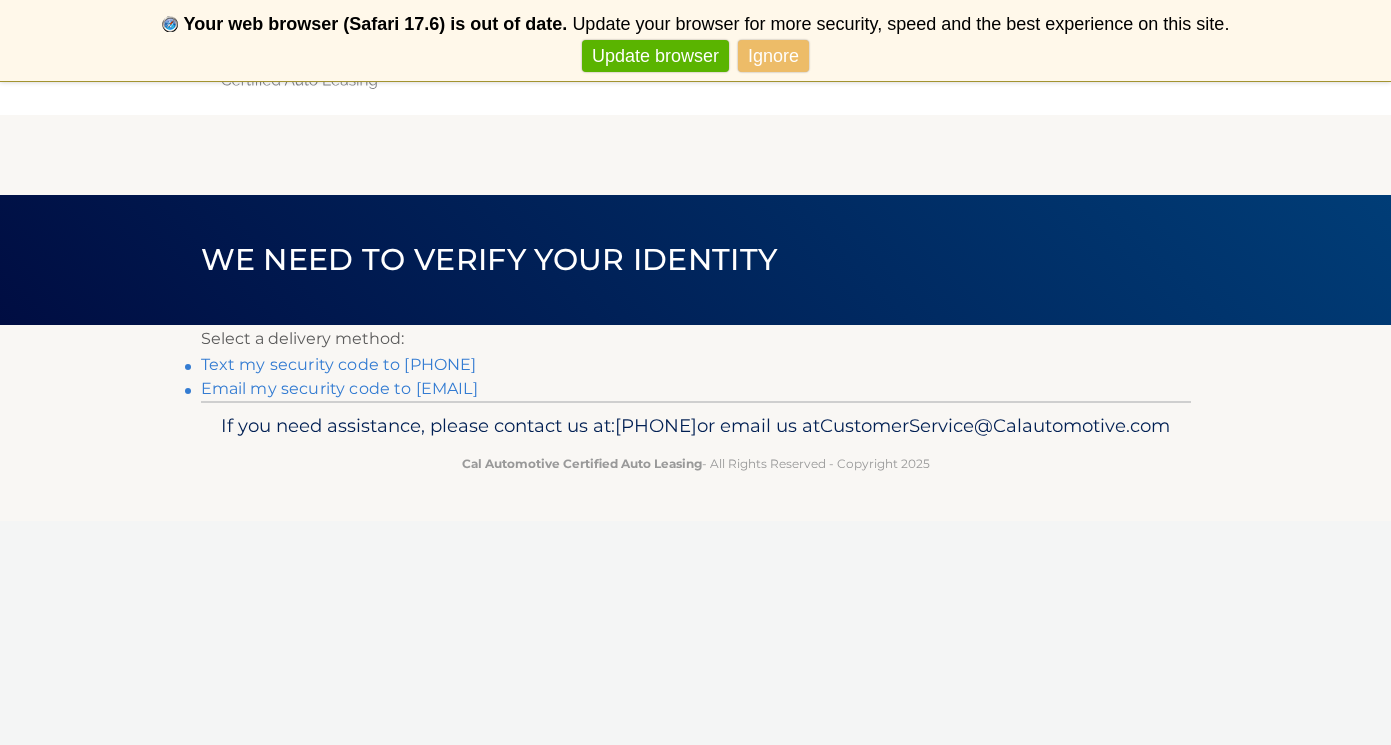 scroll, scrollTop: 0, scrollLeft: 0, axis: both 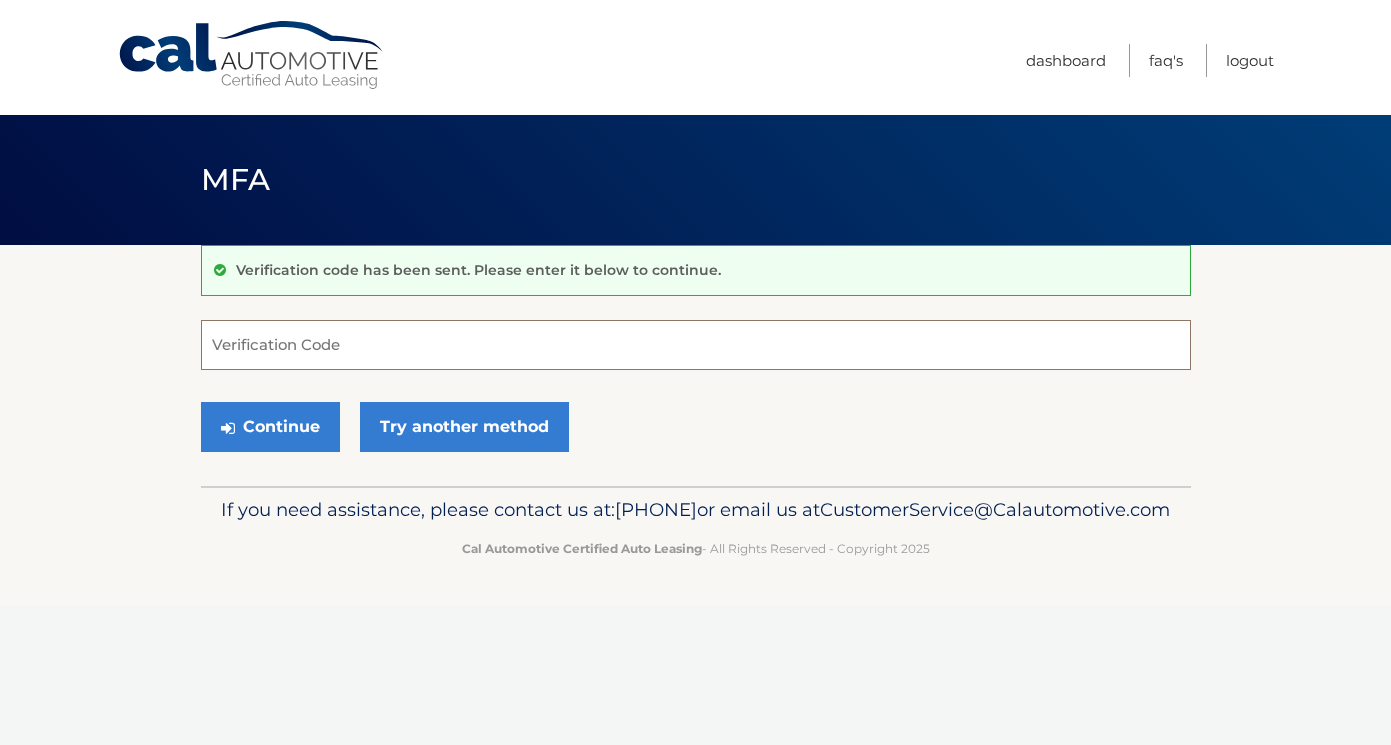 click on "Verification Code" at bounding box center (696, 345) 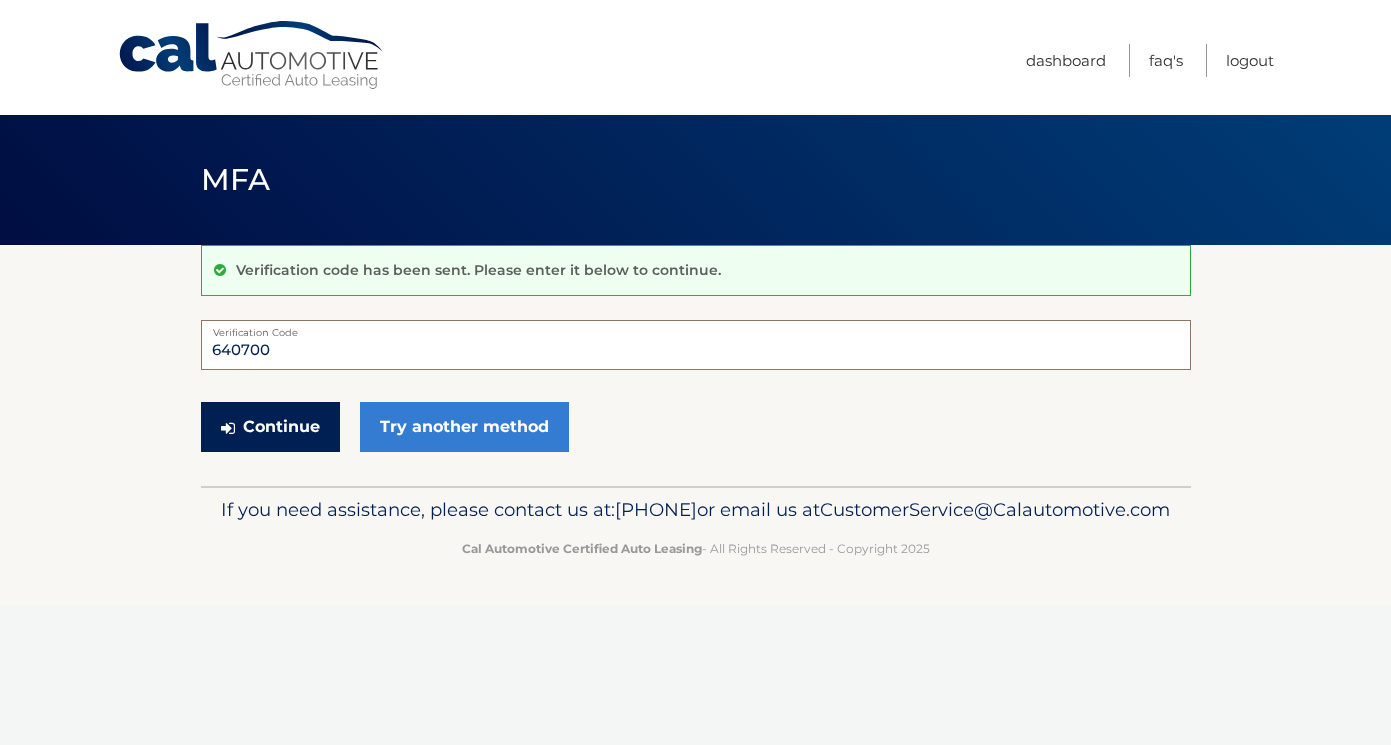 type on "640700" 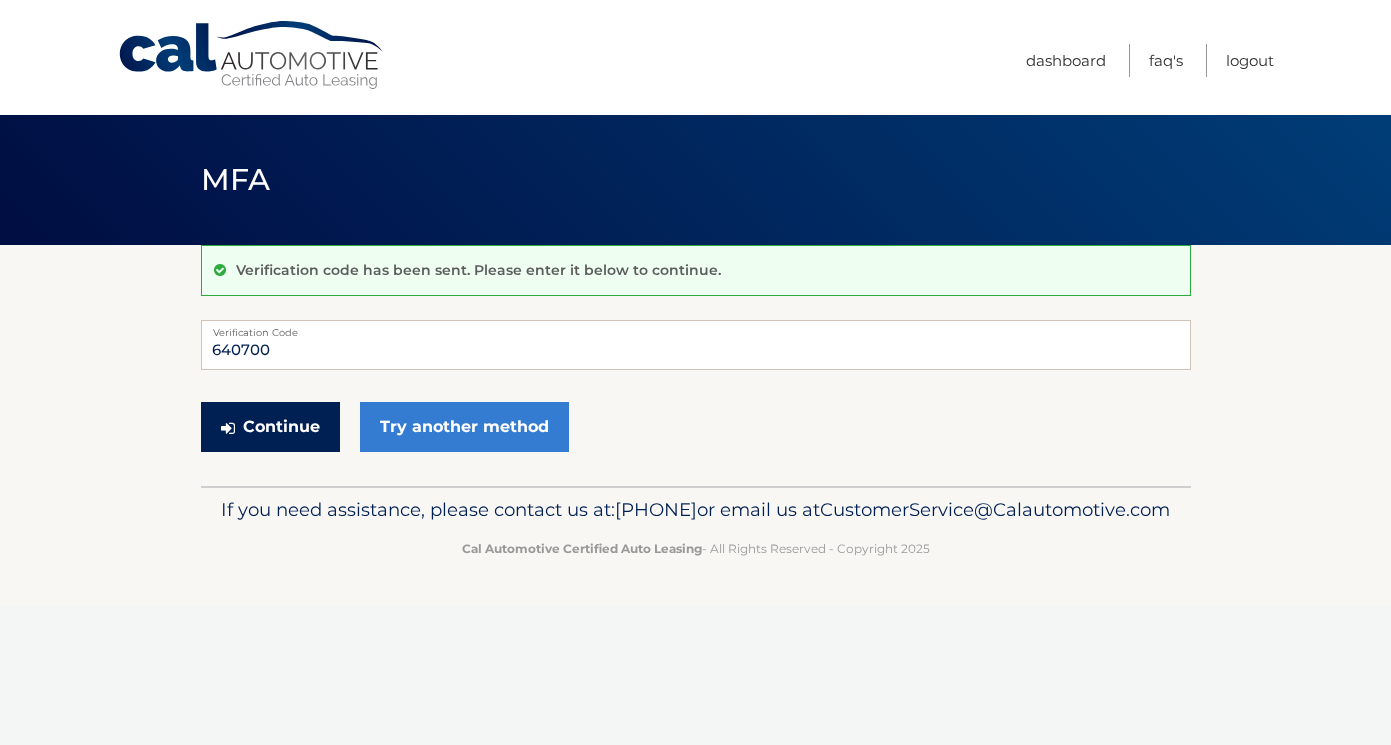 click on "Continue" at bounding box center [270, 427] 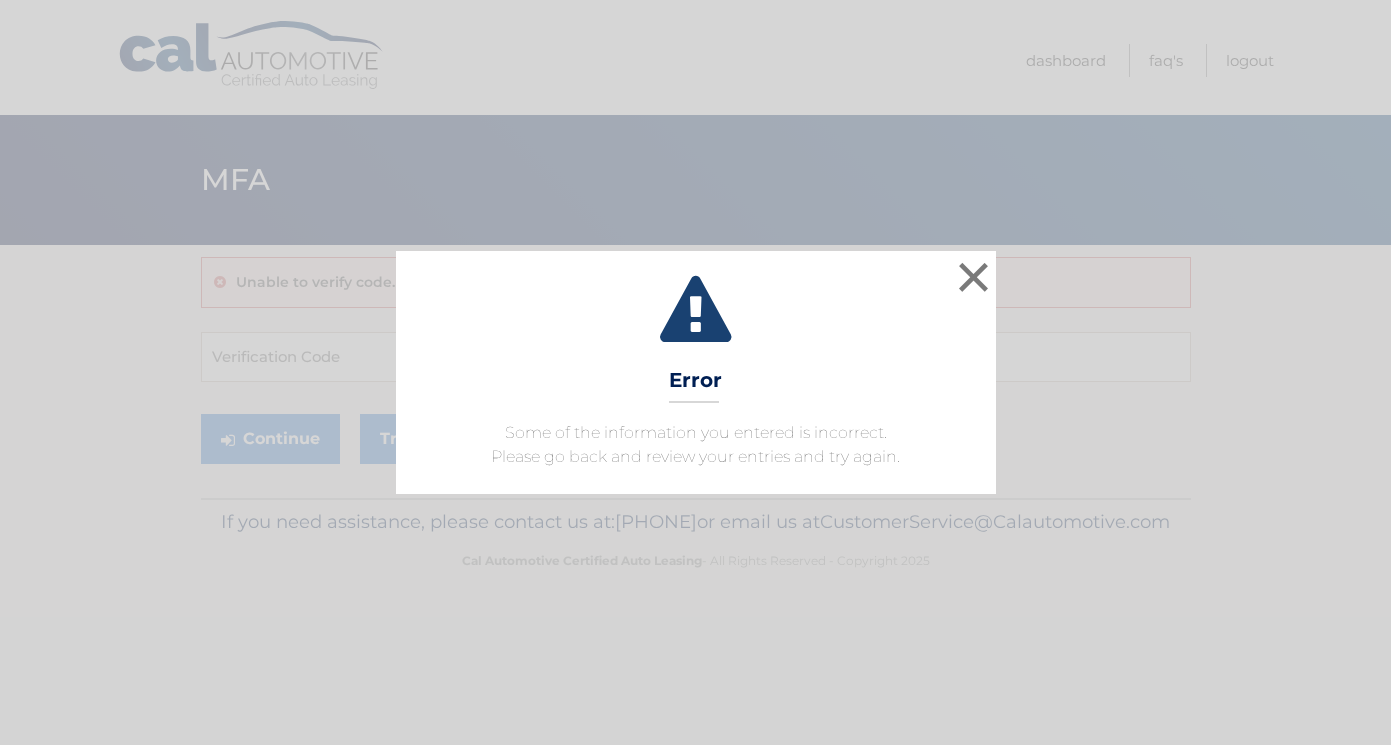 scroll, scrollTop: 0, scrollLeft: 0, axis: both 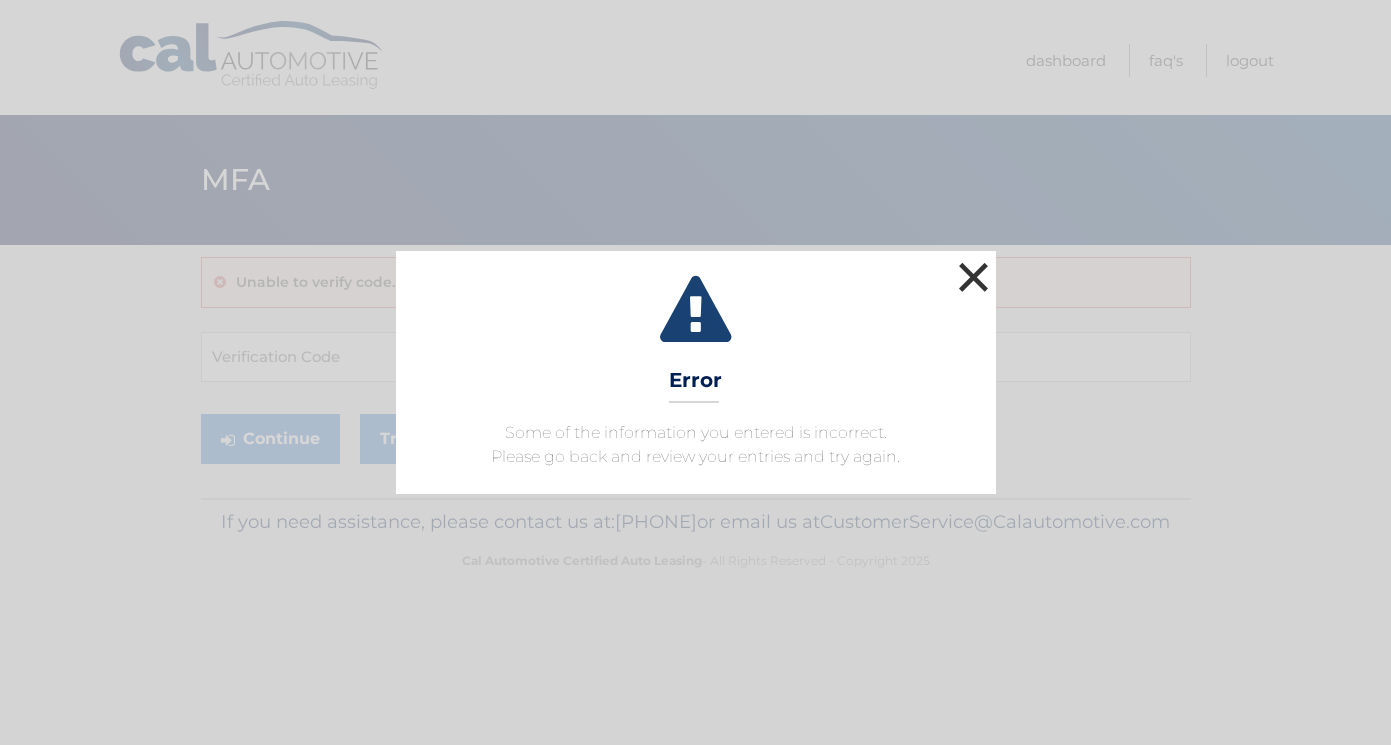 click on "×" at bounding box center [974, 277] 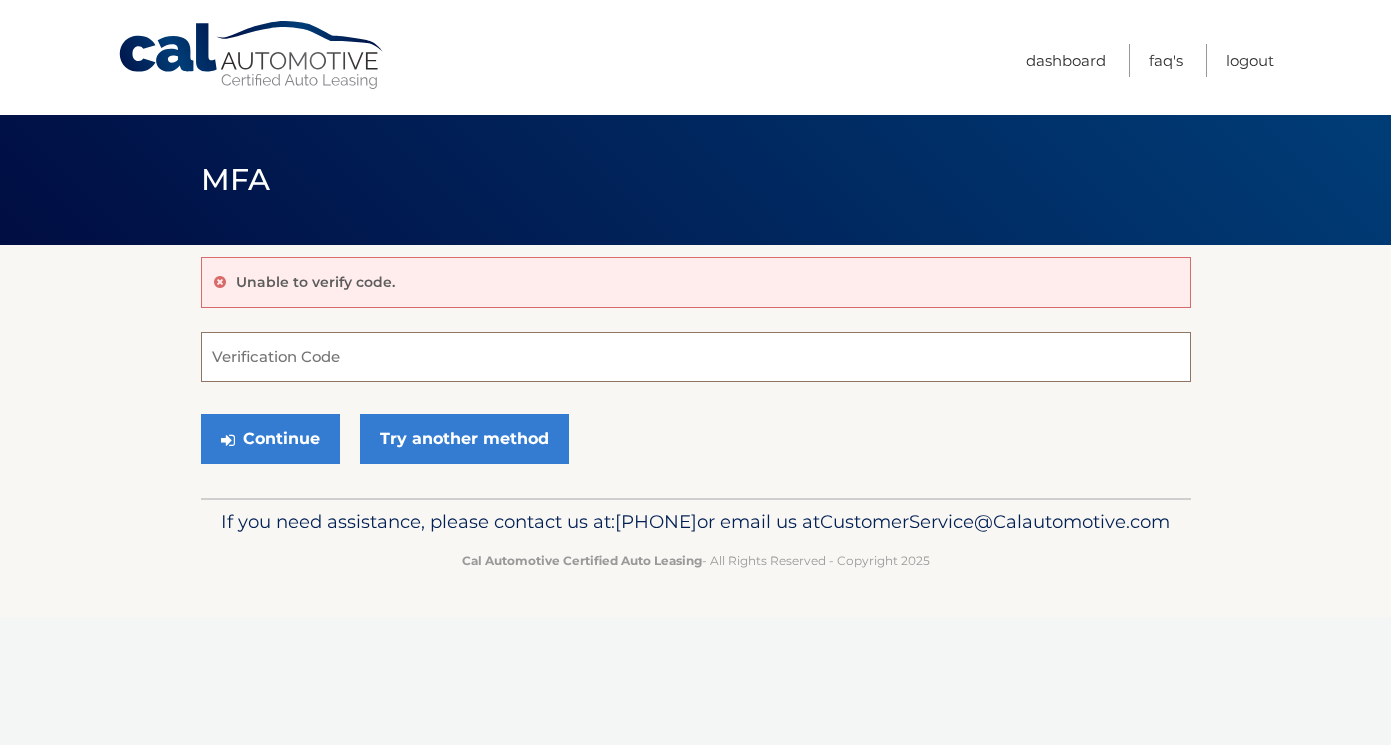click on "Verification Code" at bounding box center [696, 357] 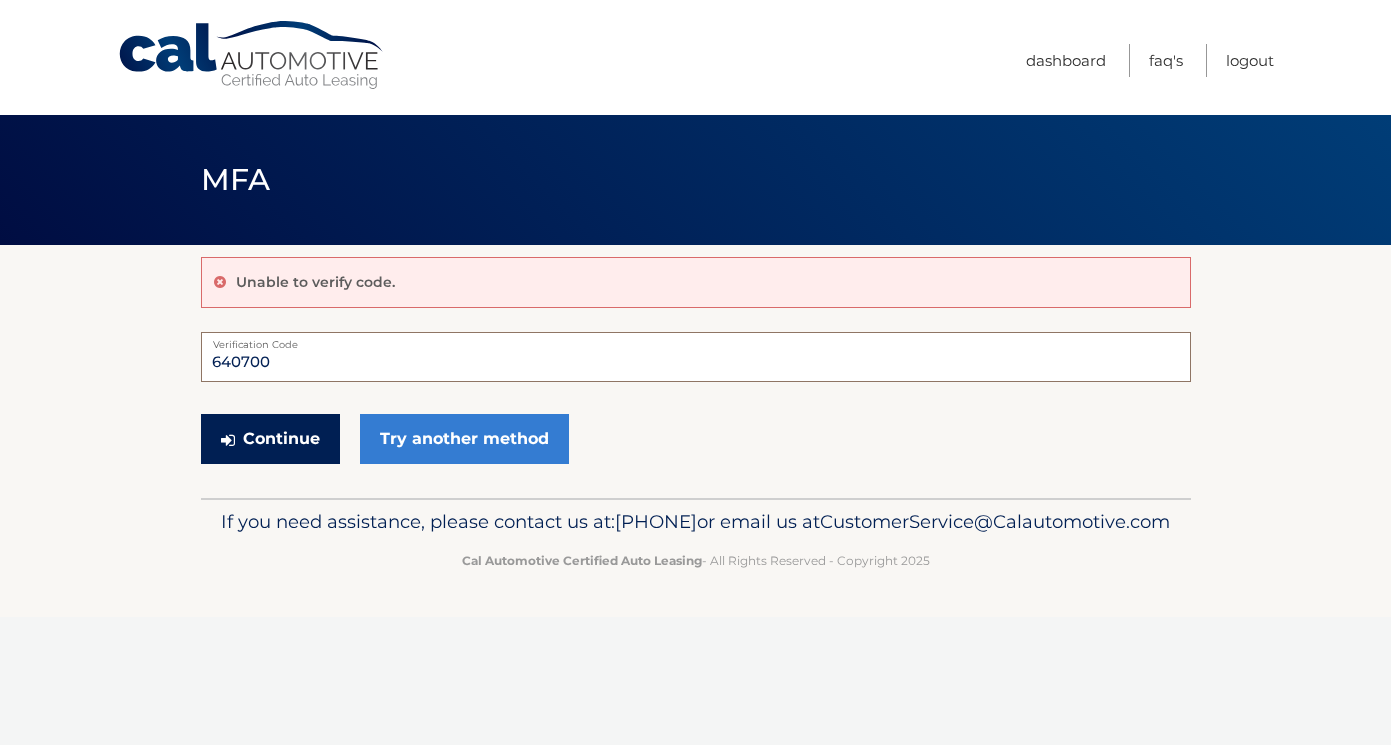 type on "640700" 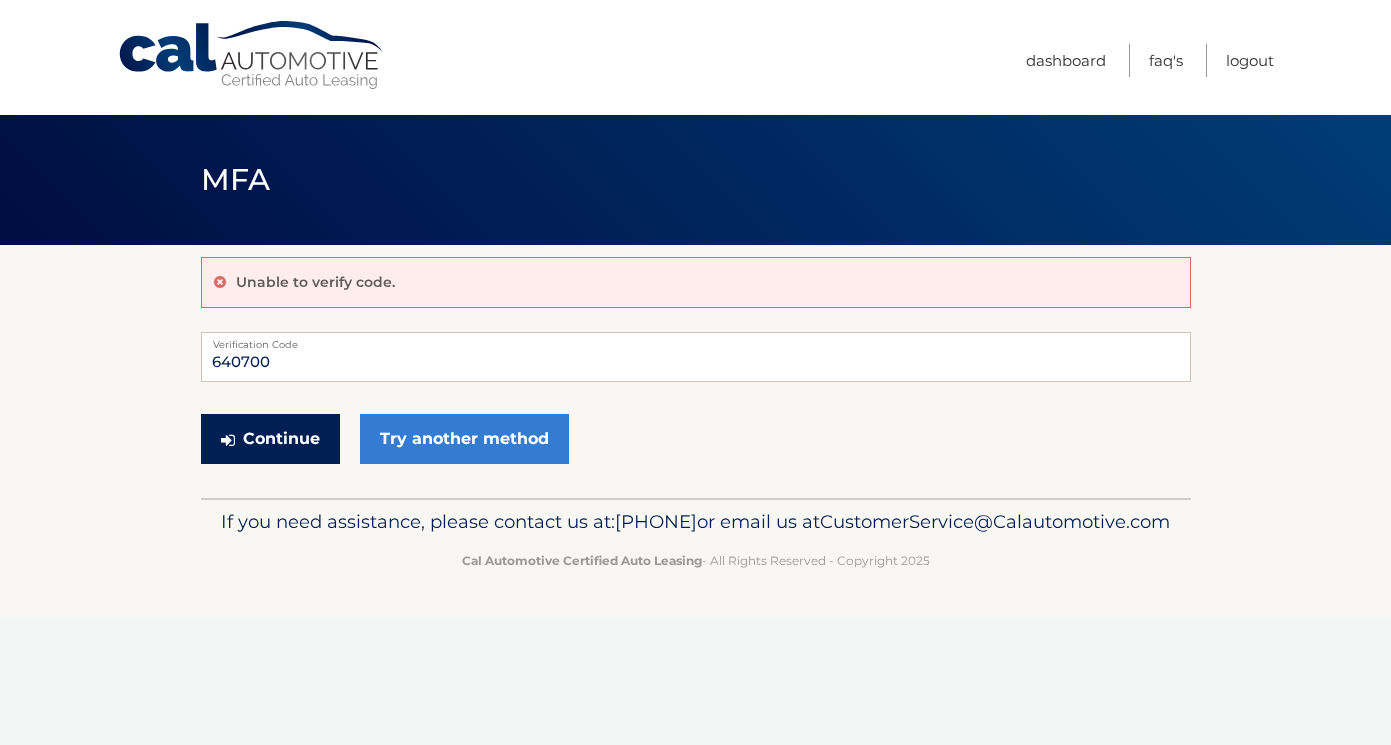 click on "Continue" at bounding box center (270, 439) 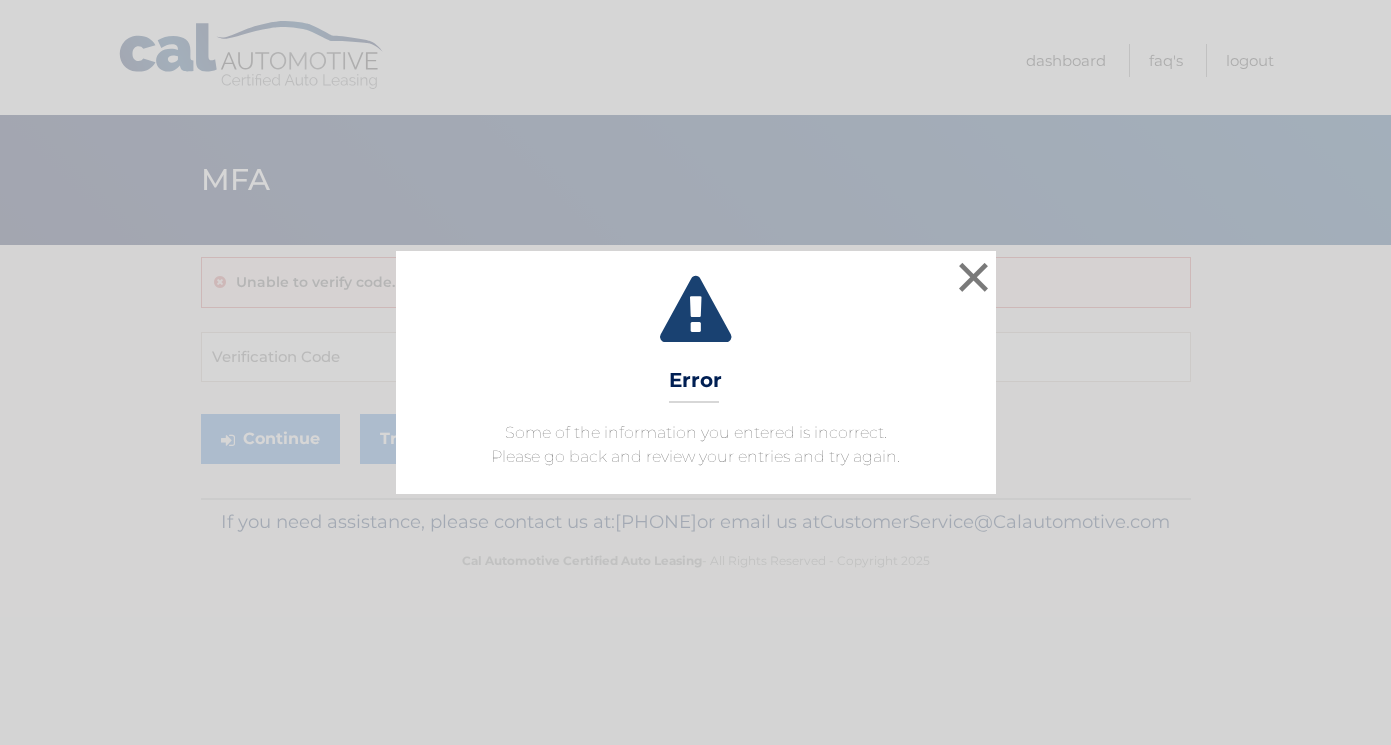 scroll, scrollTop: 0, scrollLeft: 0, axis: both 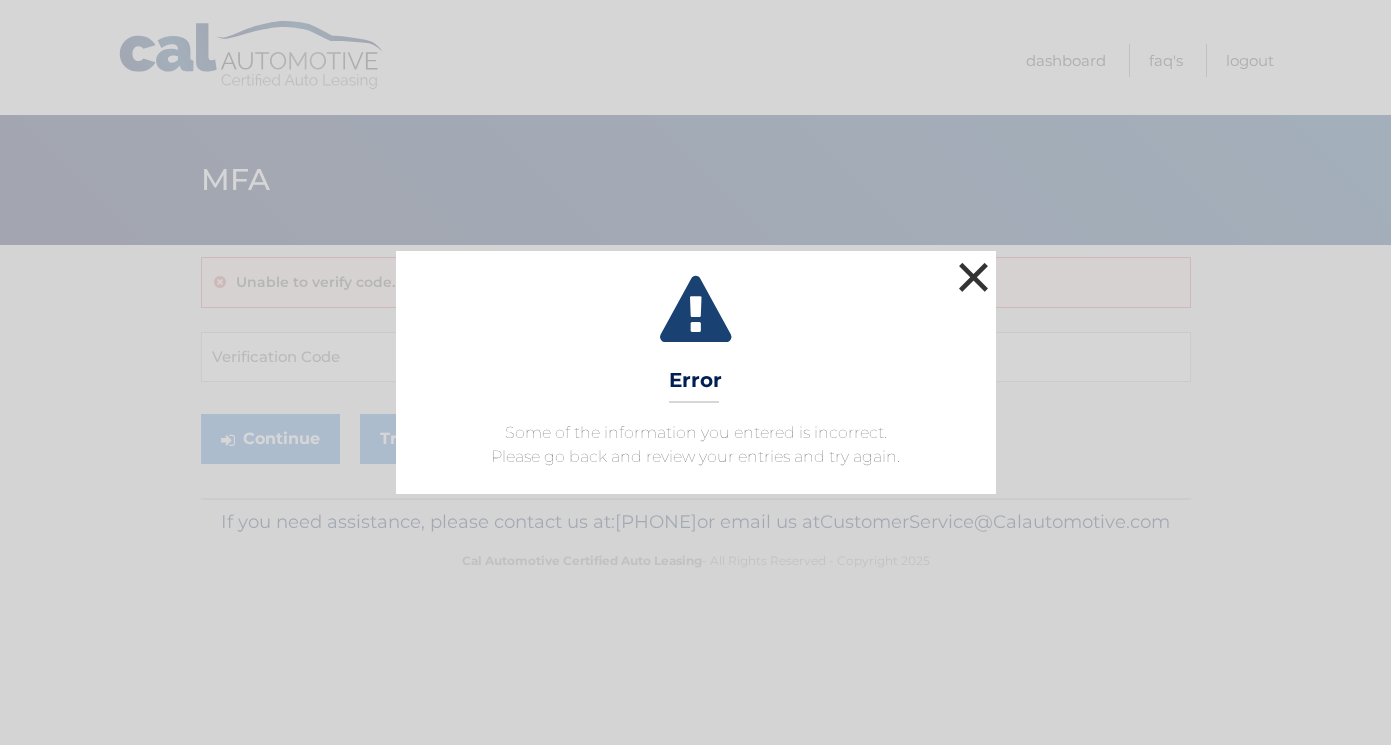 click on "×" at bounding box center (974, 277) 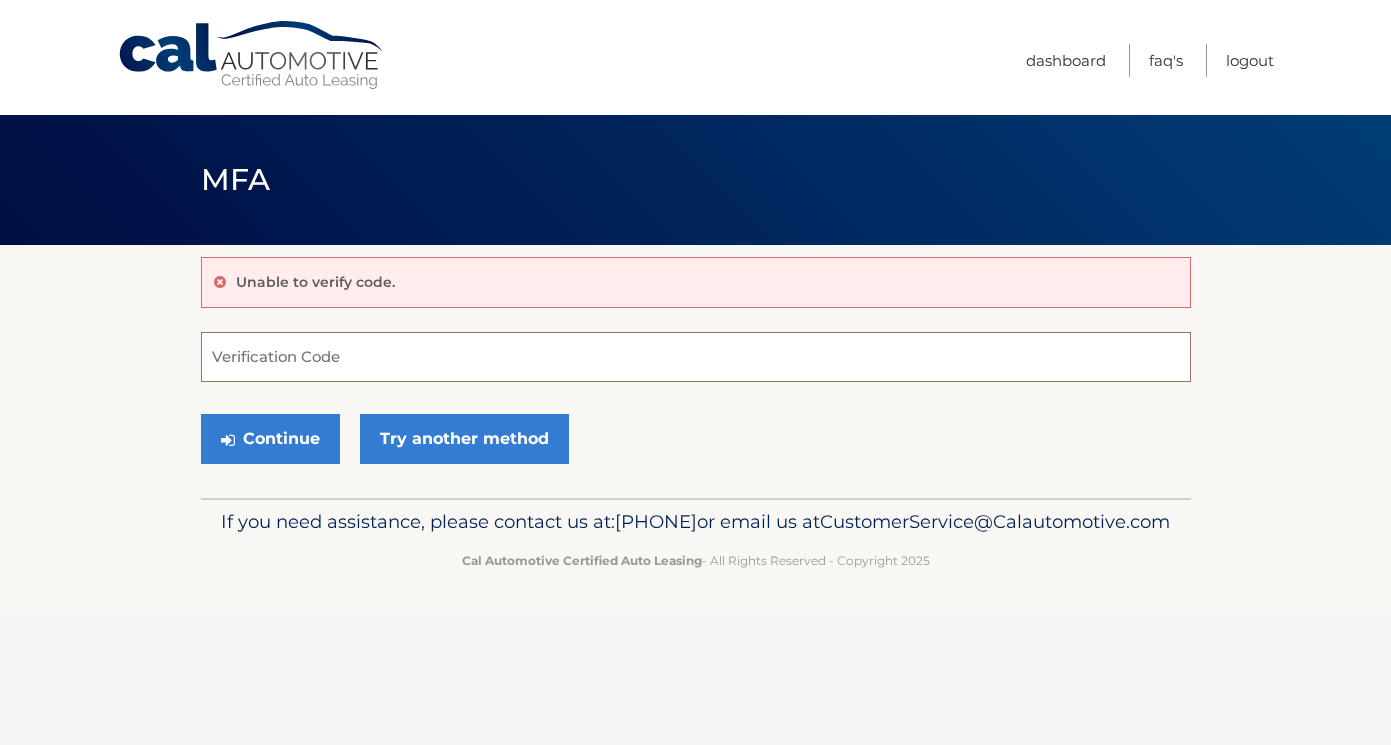 click on "Verification Code" at bounding box center [696, 357] 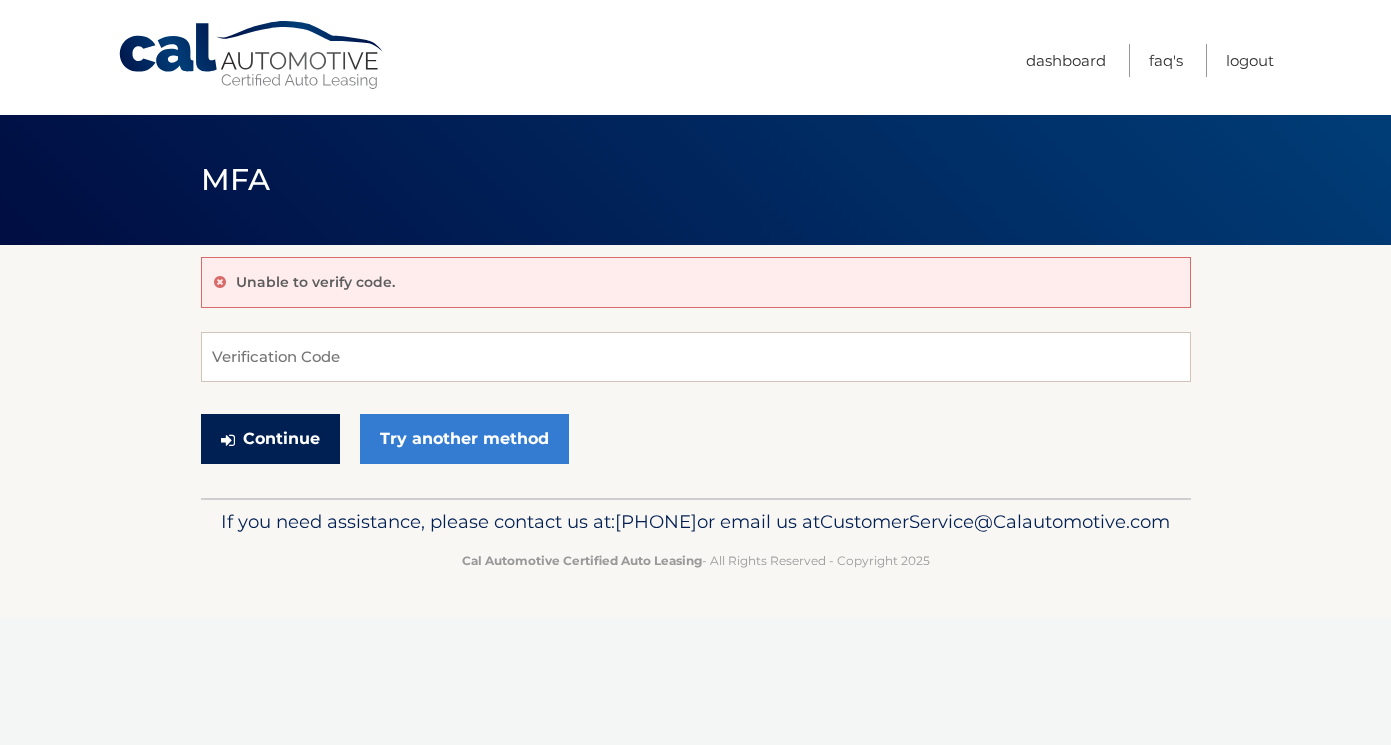 click on "Continue" at bounding box center (270, 439) 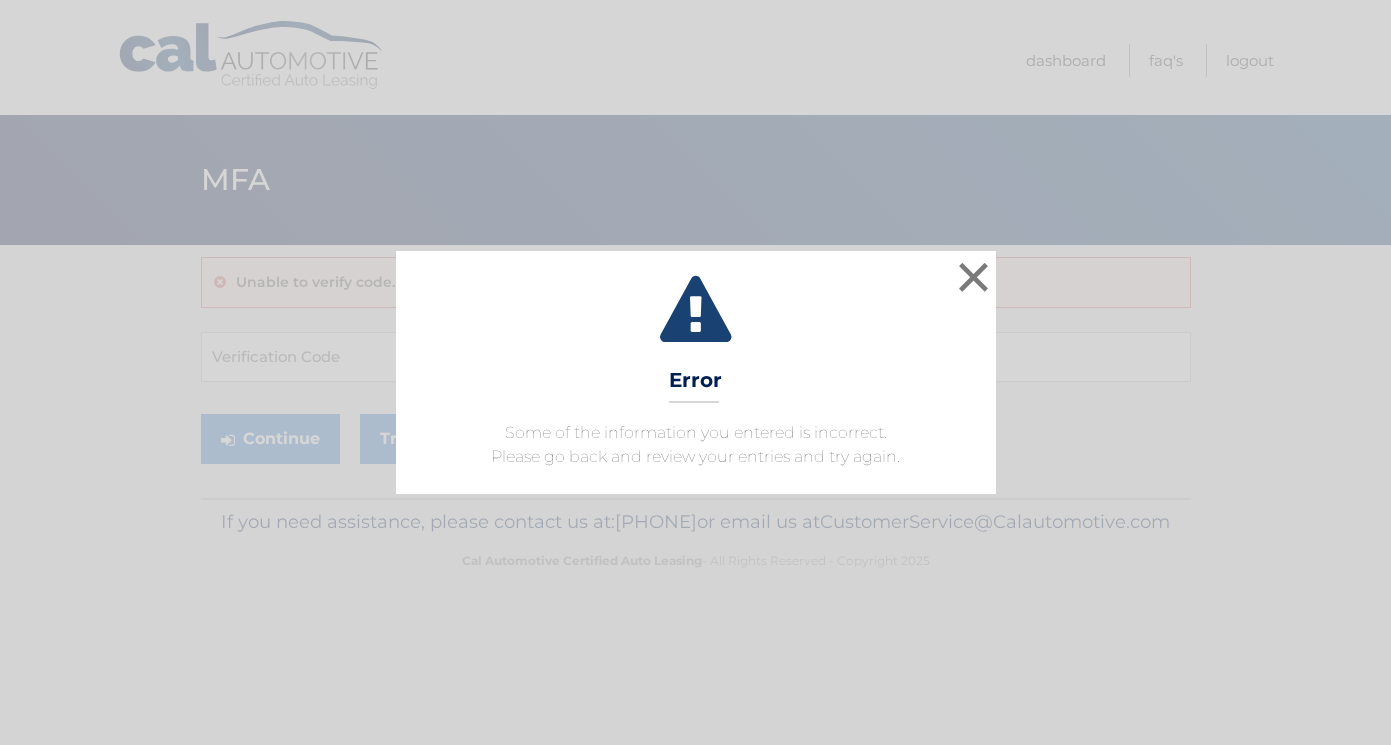 scroll, scrollTop: 0, scrollLeft: 0, axis: both 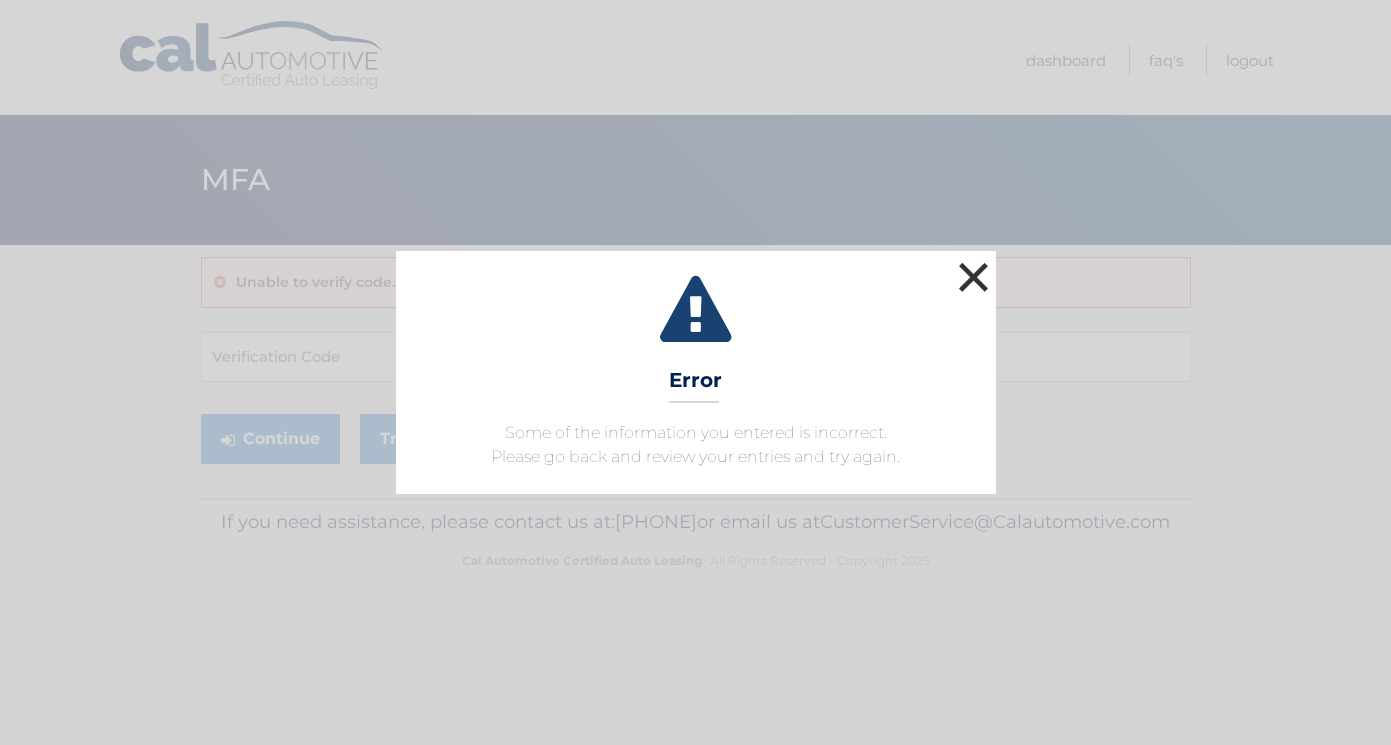 click on "×" at bounding box center [974, 277] 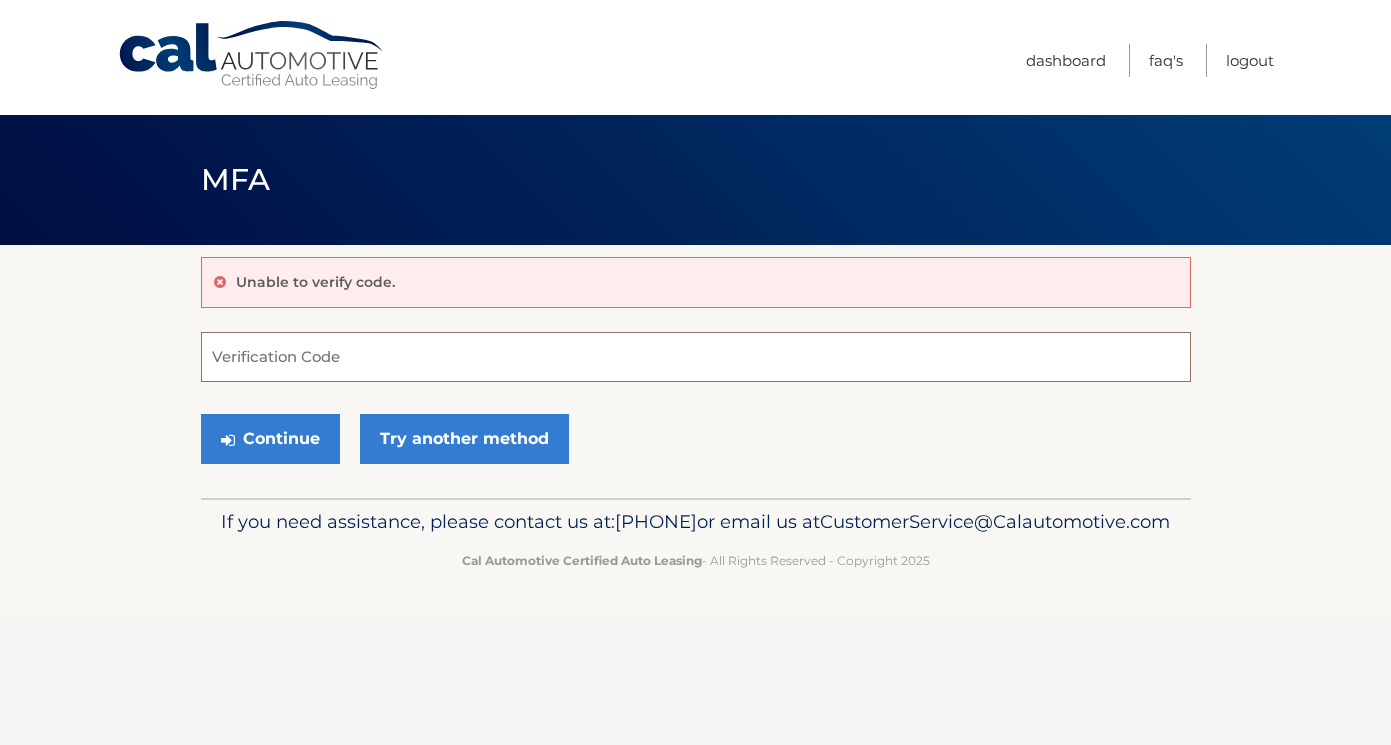 click on "Verification Code" at bounding box center (696, 357) 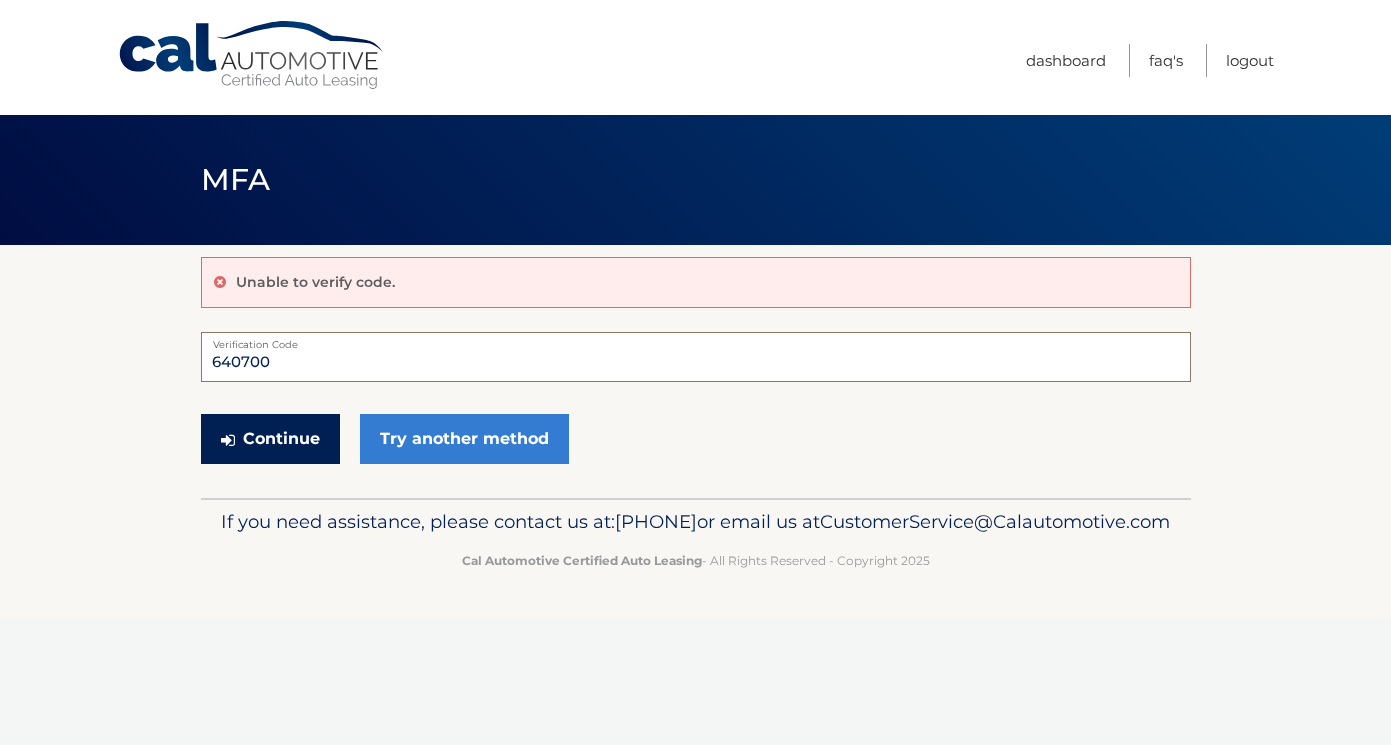 type on "640700" 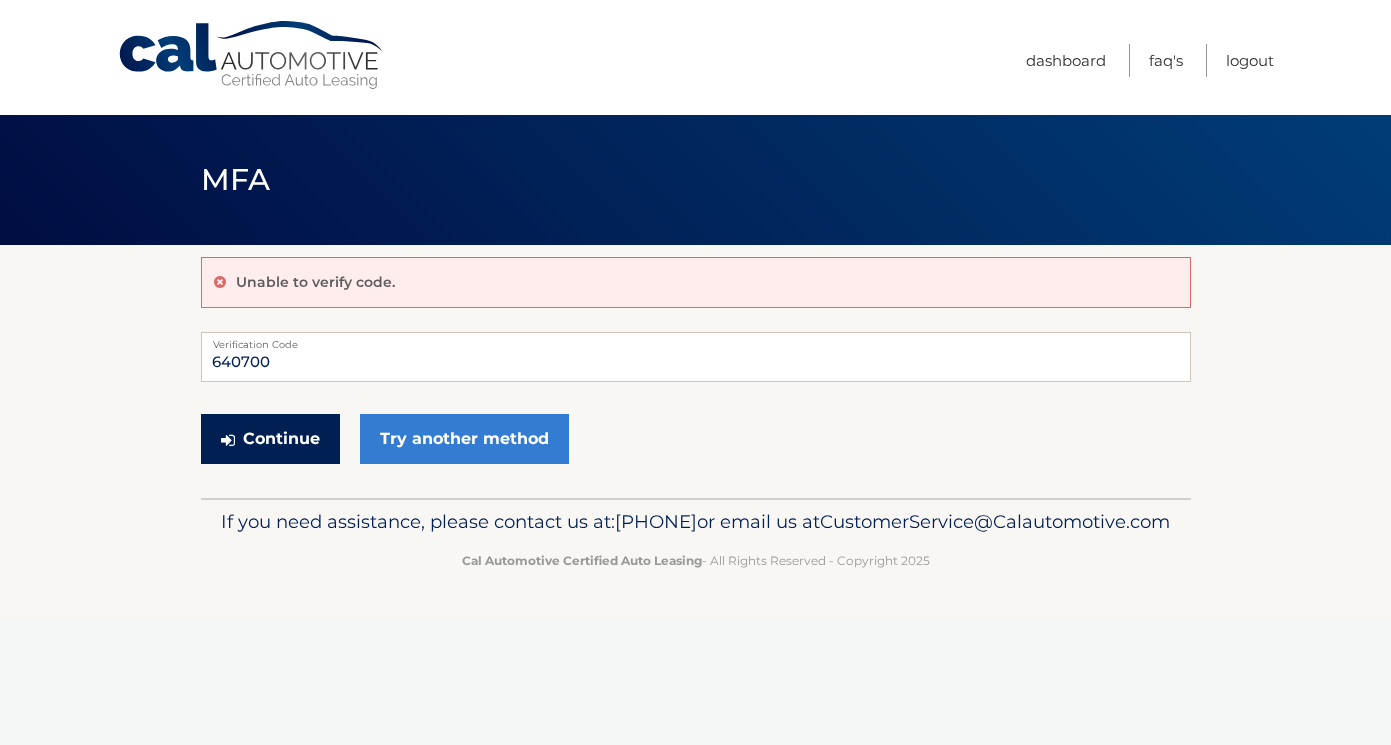 click on "Continue" at bounding box center (270, 439) 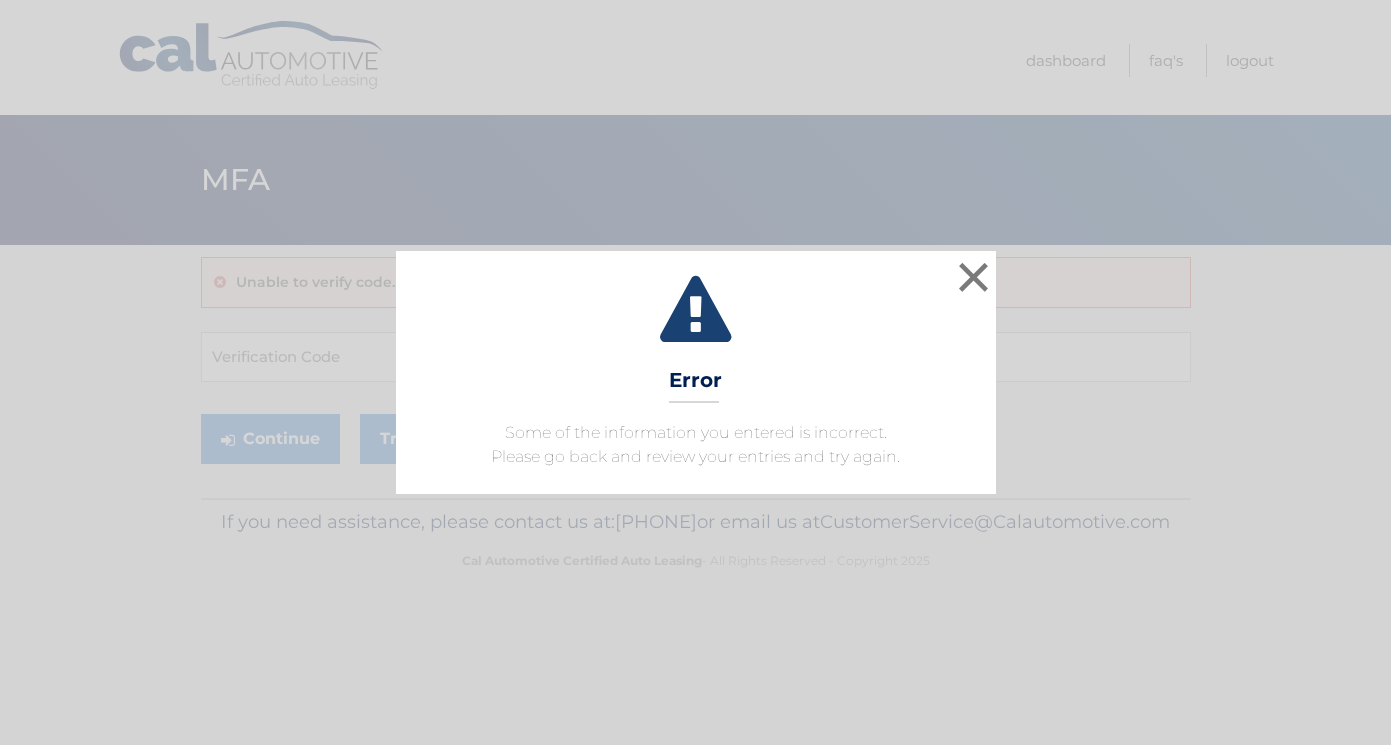 scroll, scrollTop: 0, scrollLeft: 0, axis: both 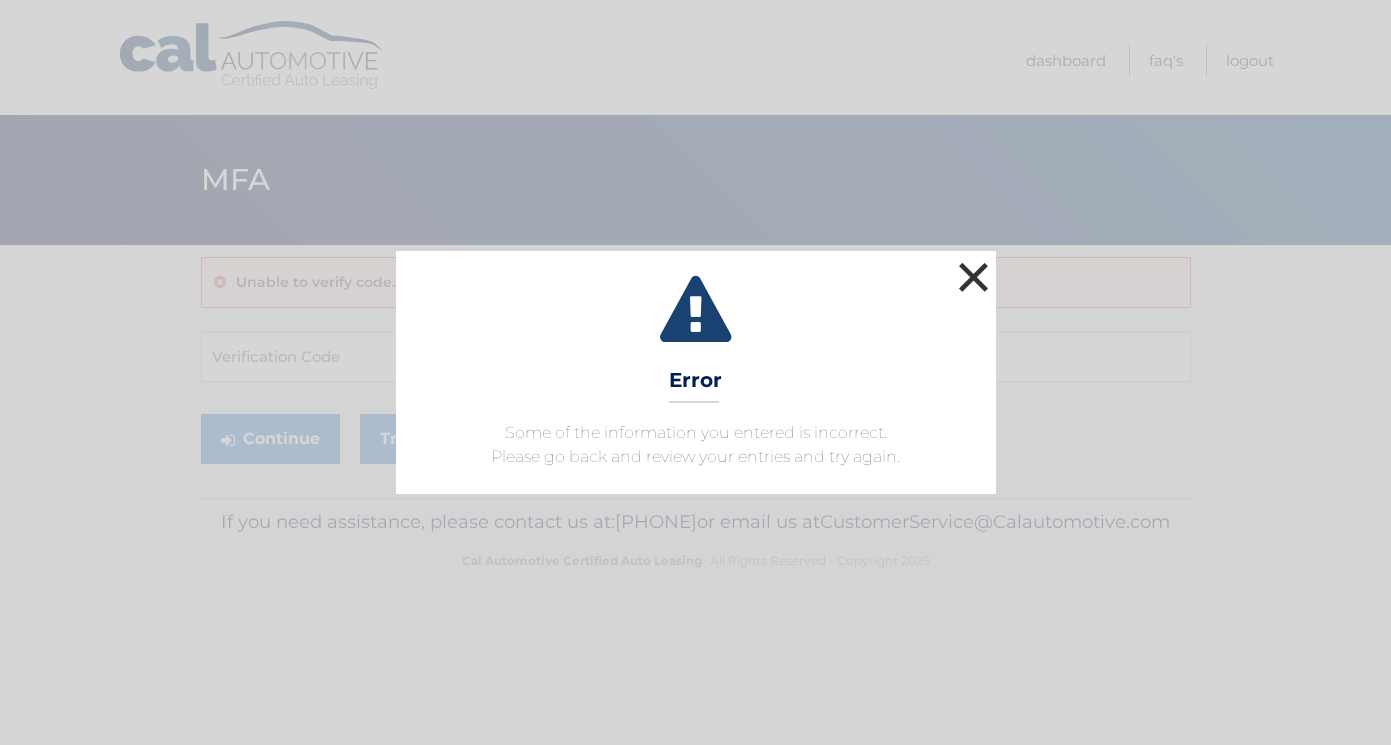 click on "×" at bounding box center [974, 277] 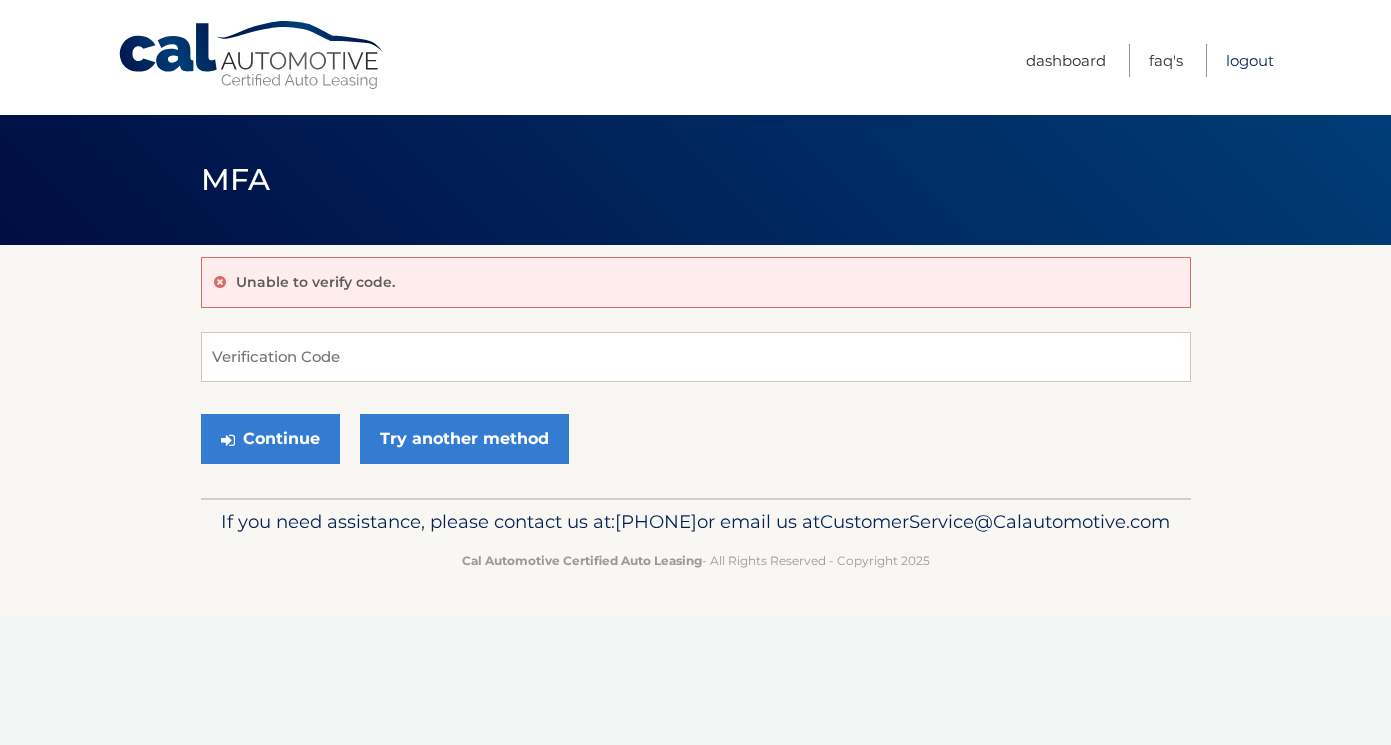 click on "Logout" at bounding box center [1250, 60] 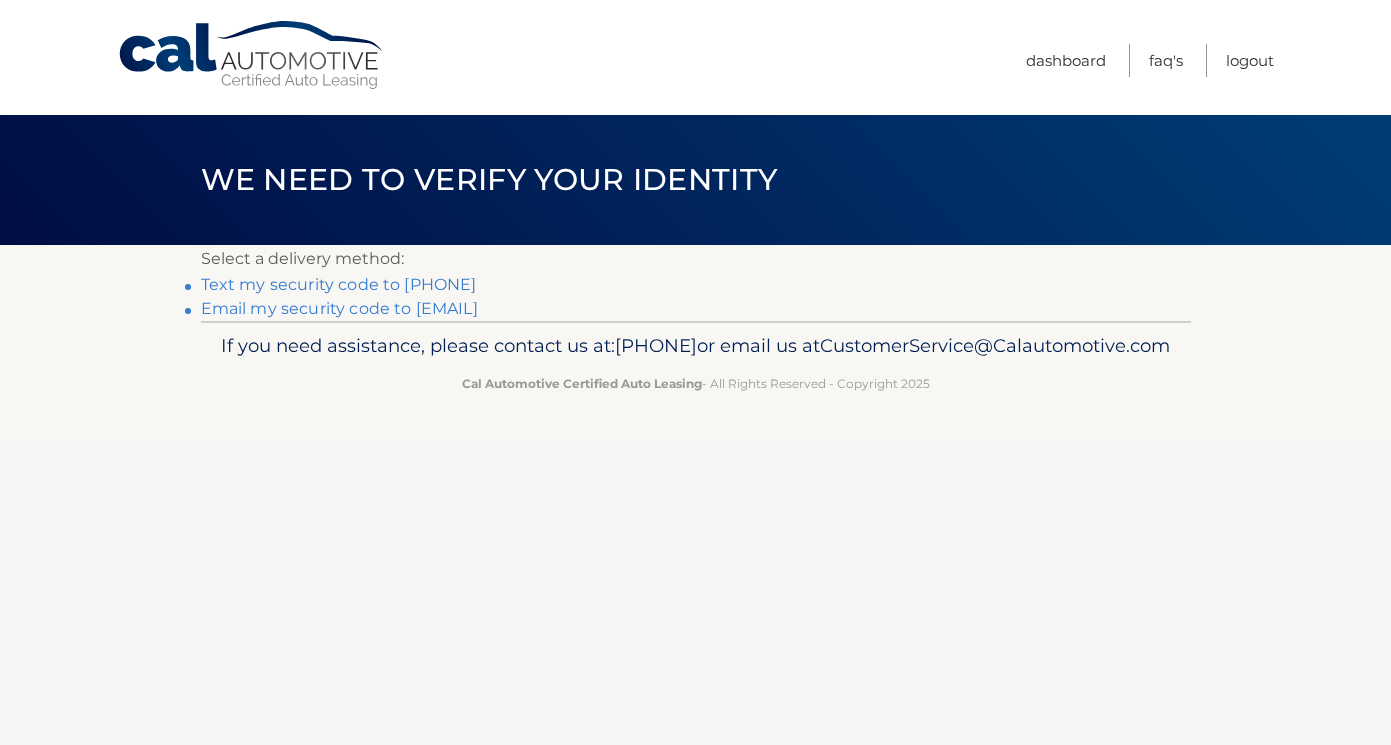 scroll, scrollTop: 0, scrollLeft: 0, axis: both 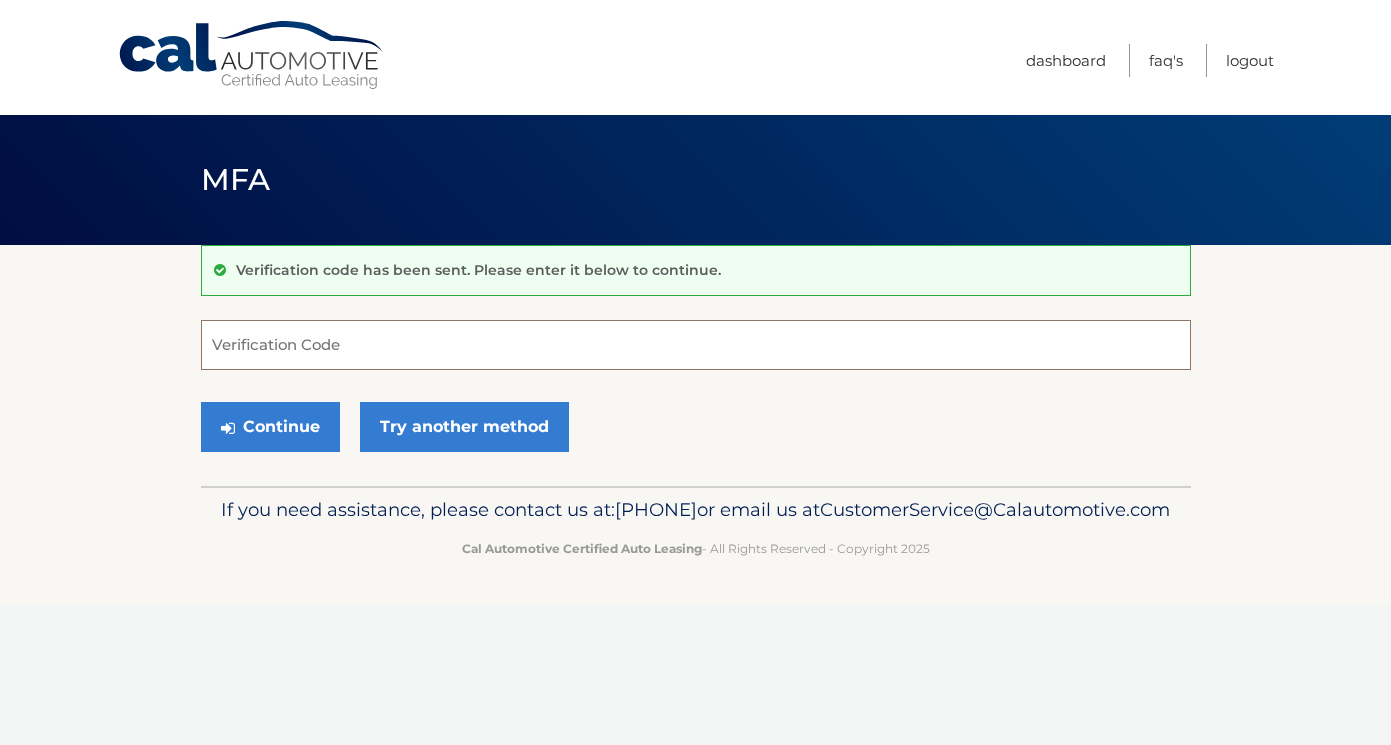 click on "Verification Code" at bounding box center (696, 345) 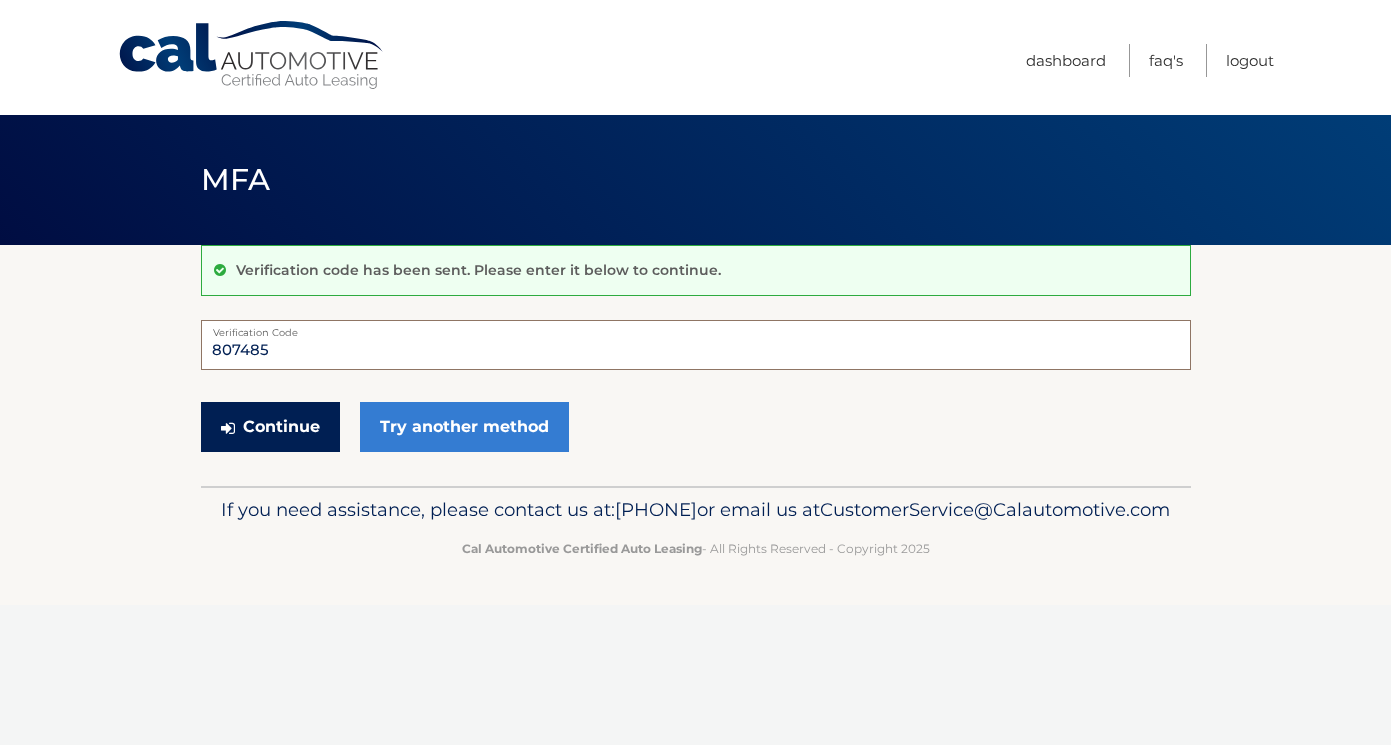 type on "807485" 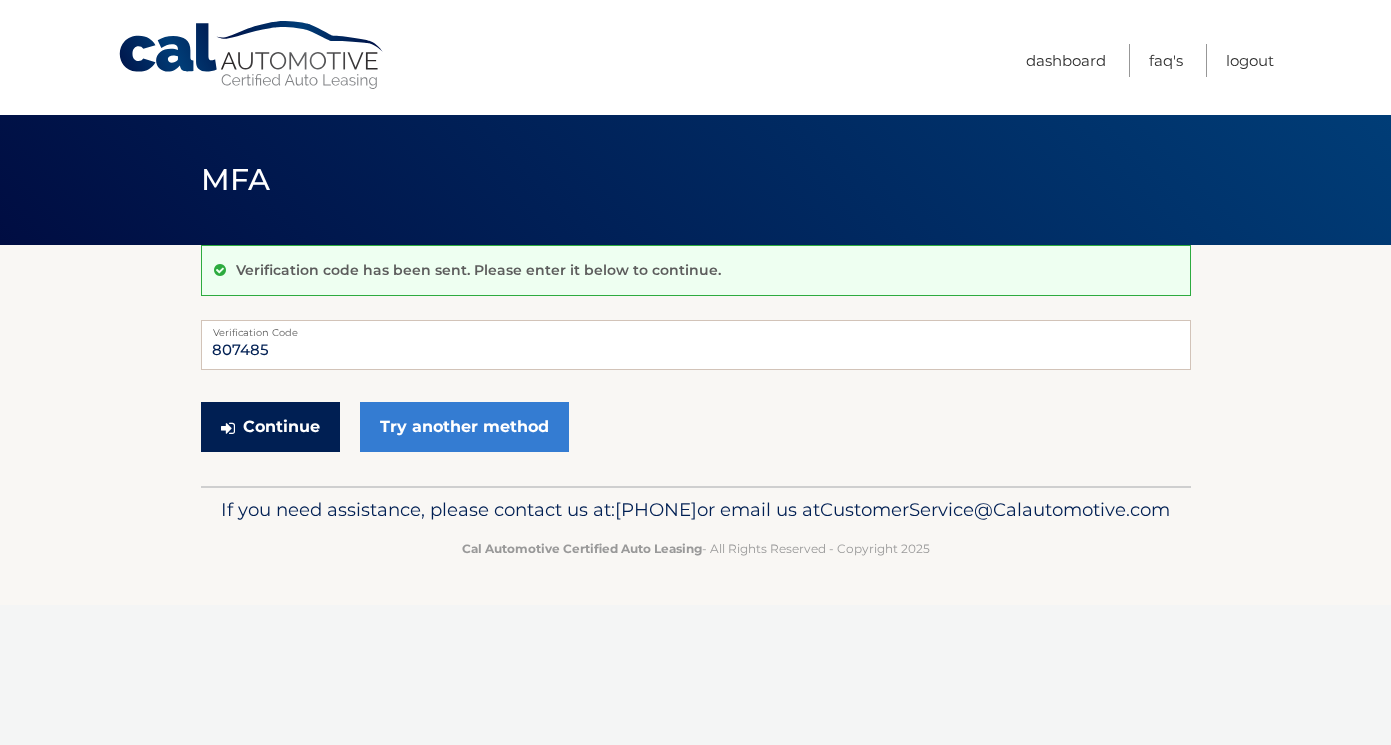 click on "Continue" at bounding box center [270, 427] 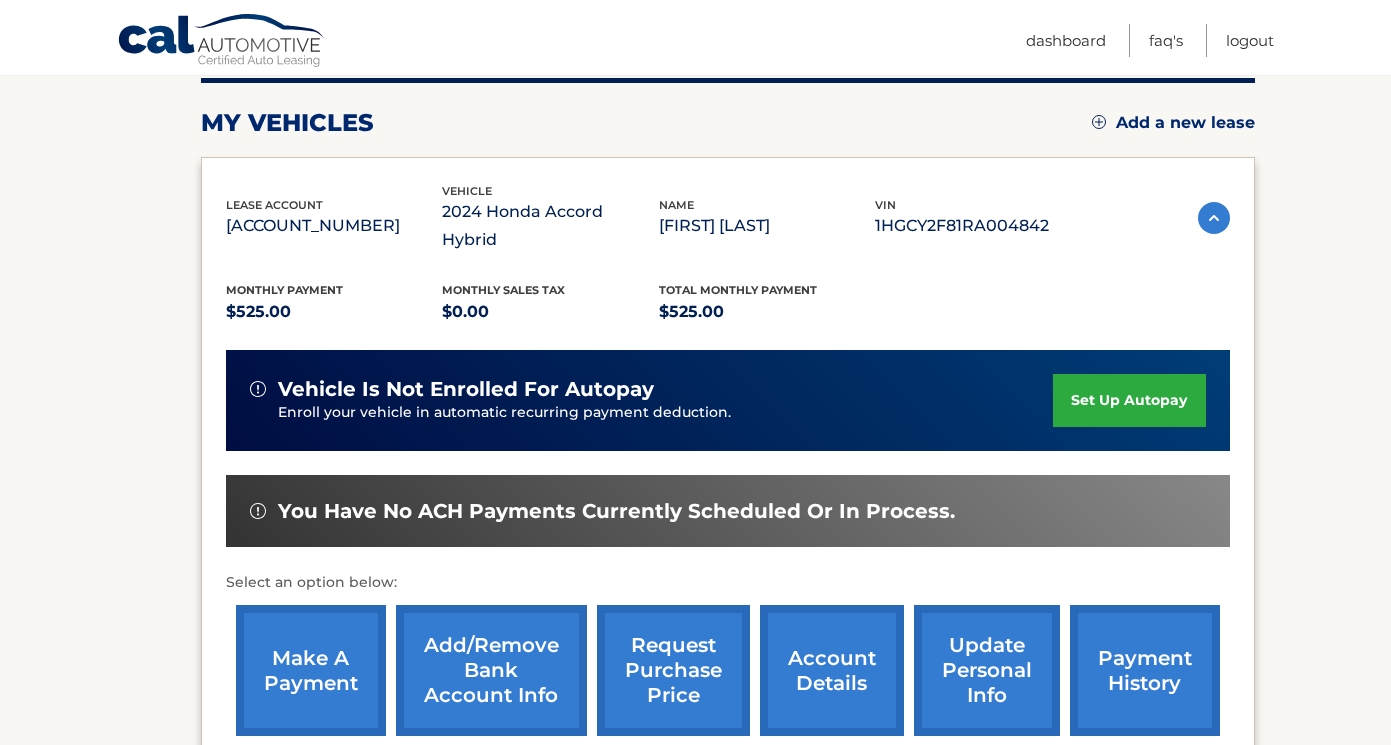 scroll, scrollTop: 321, scrollLeft: 0, axis: vertical 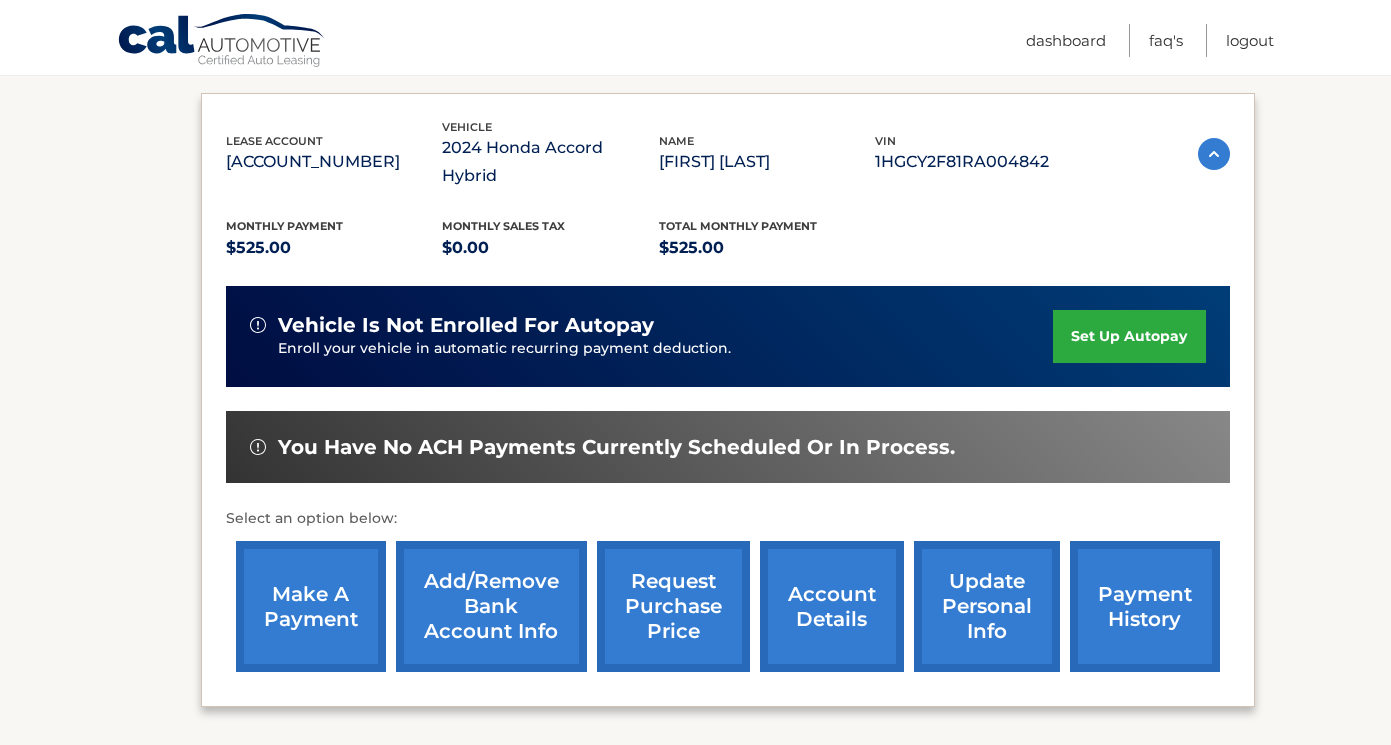 click on "make a payment" at bounding box center (311, 606) 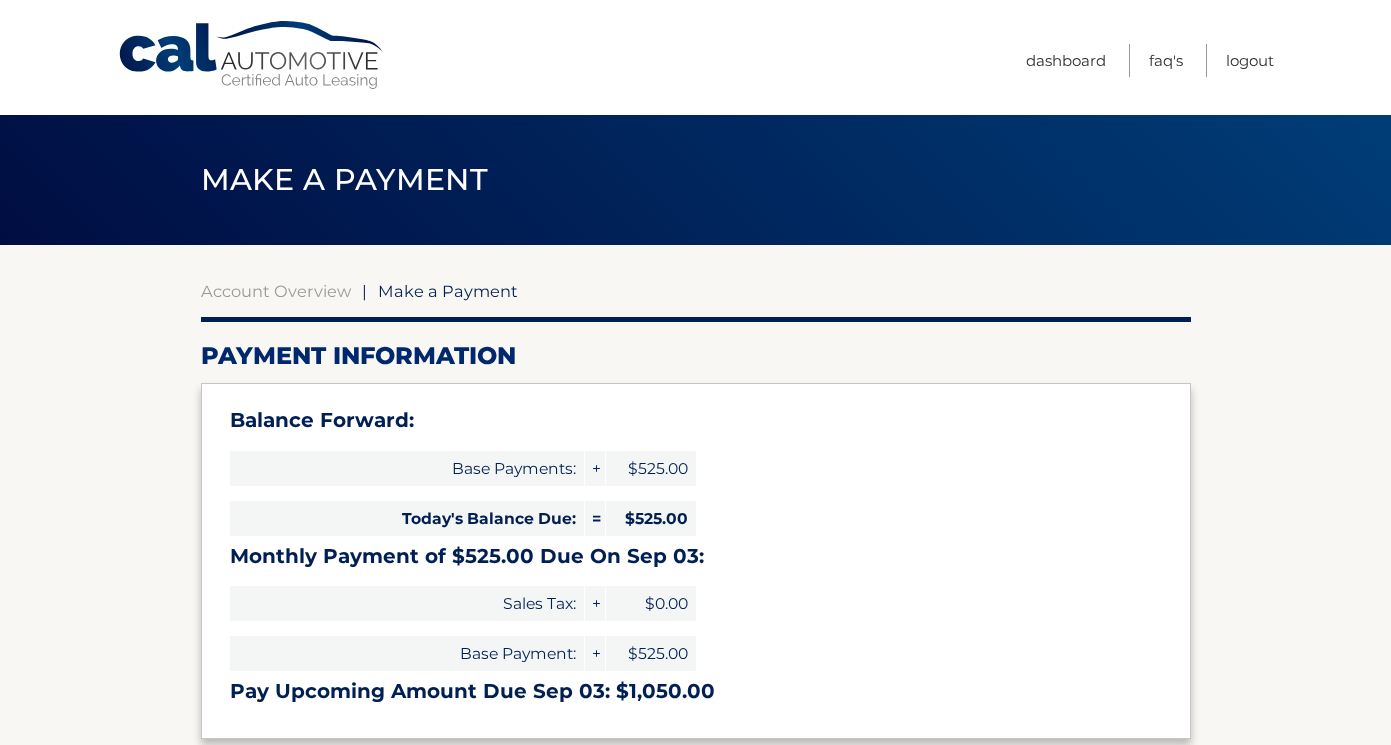 select on "NjI0YjEyNWQtZGZjMi00YzM5LTk5Y2YtZDlmNTQ2MjdhMTc4" 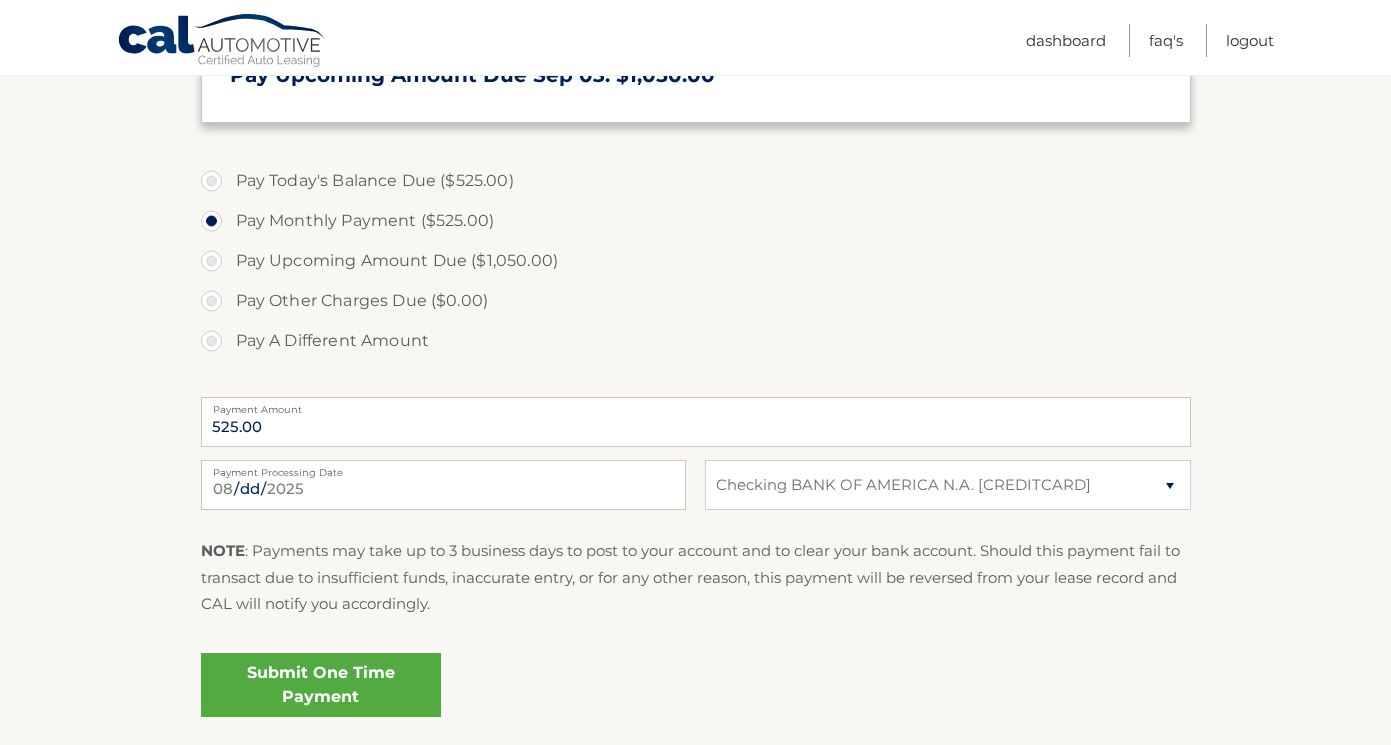 scroll, scrollTop: 617, scrollLeft: 0, axis: vertical 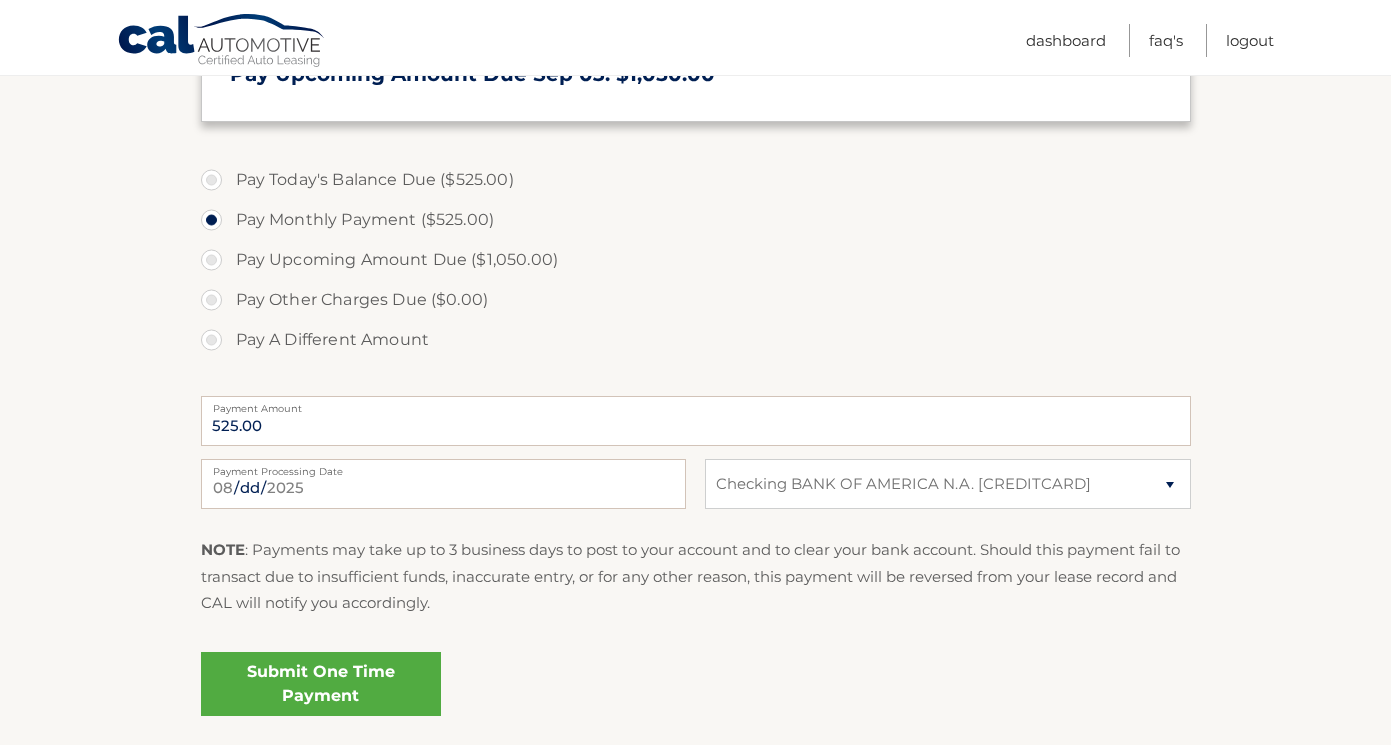 click on "Submit One Time Payment" at bounding box center [321, 684] 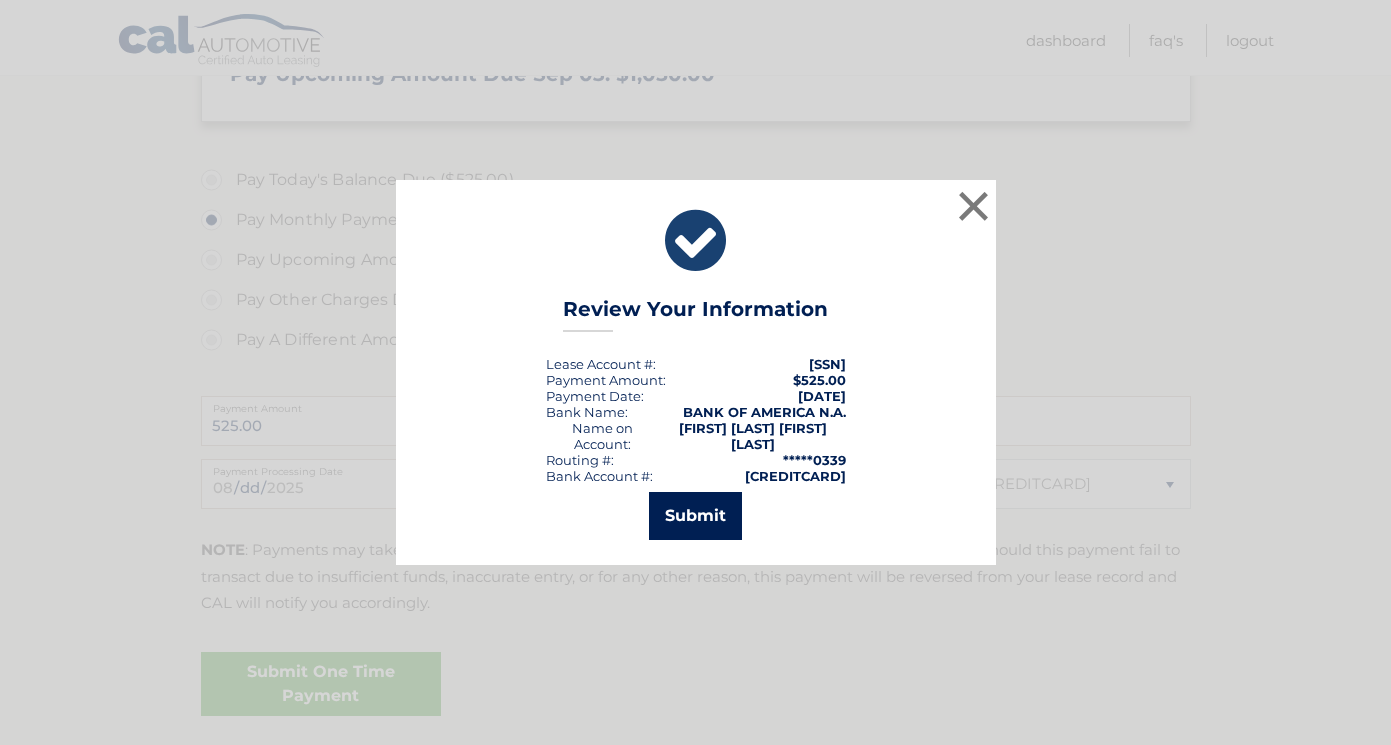 click on "Submit" at bounding box center (695, 516) 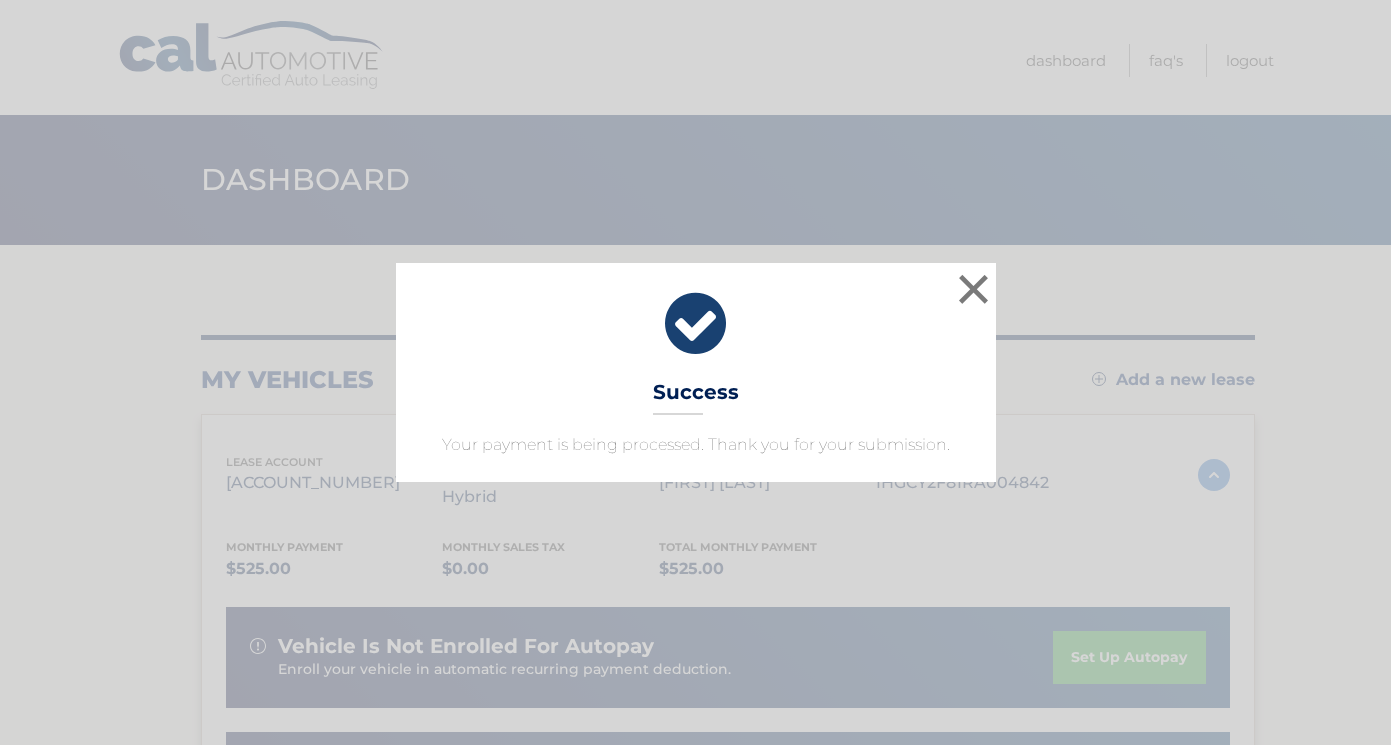 scroll, scrollTop: 0, scrollLeft: 0, axis: both 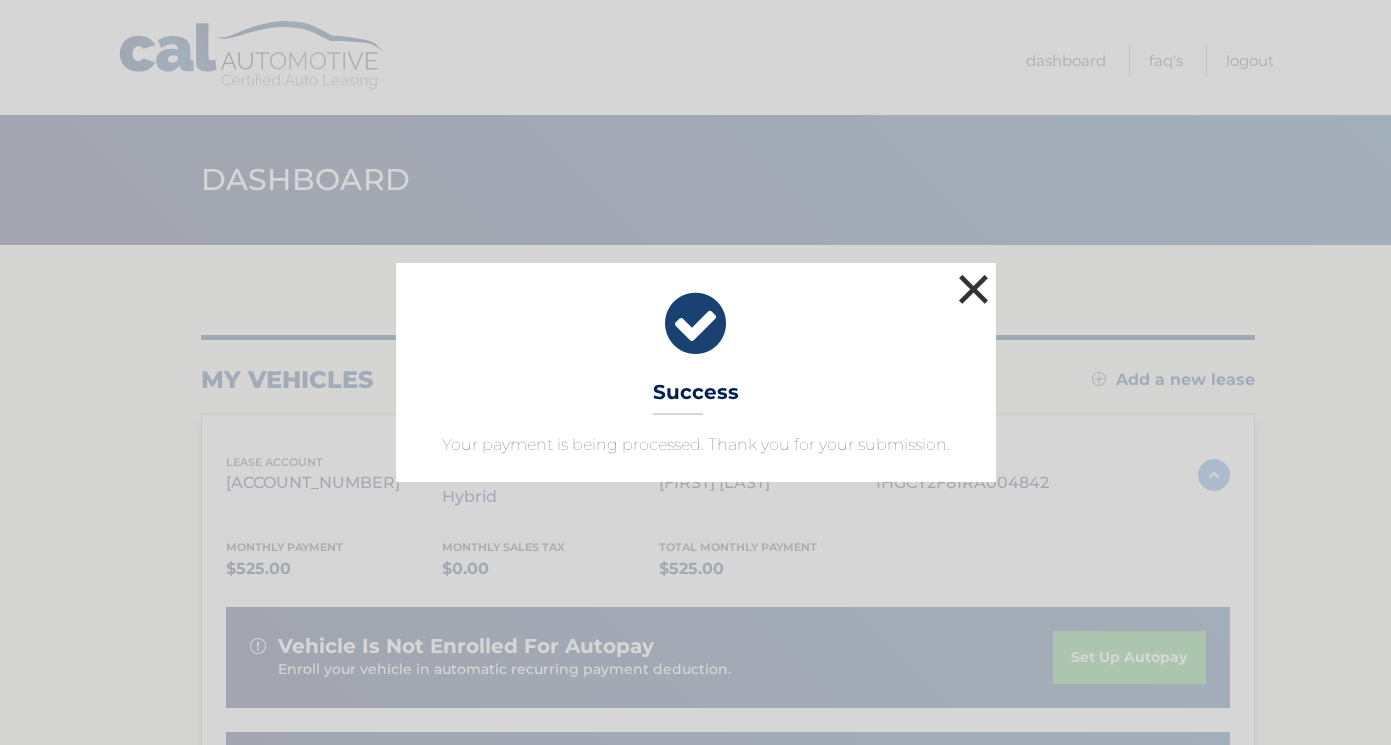 click on "×" at bounding box center [974, 289] 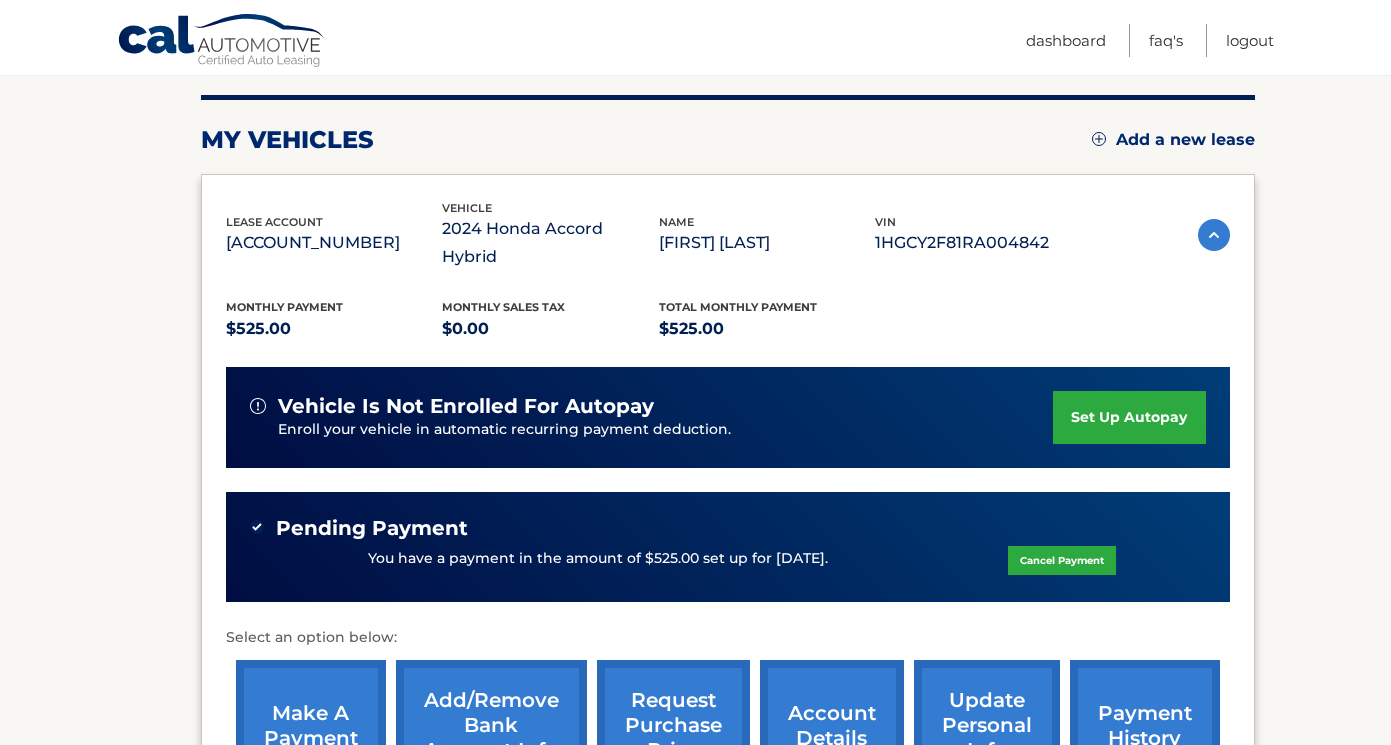 scroll, scrollTop: 237, scrollLeft: 0, axis: vertical 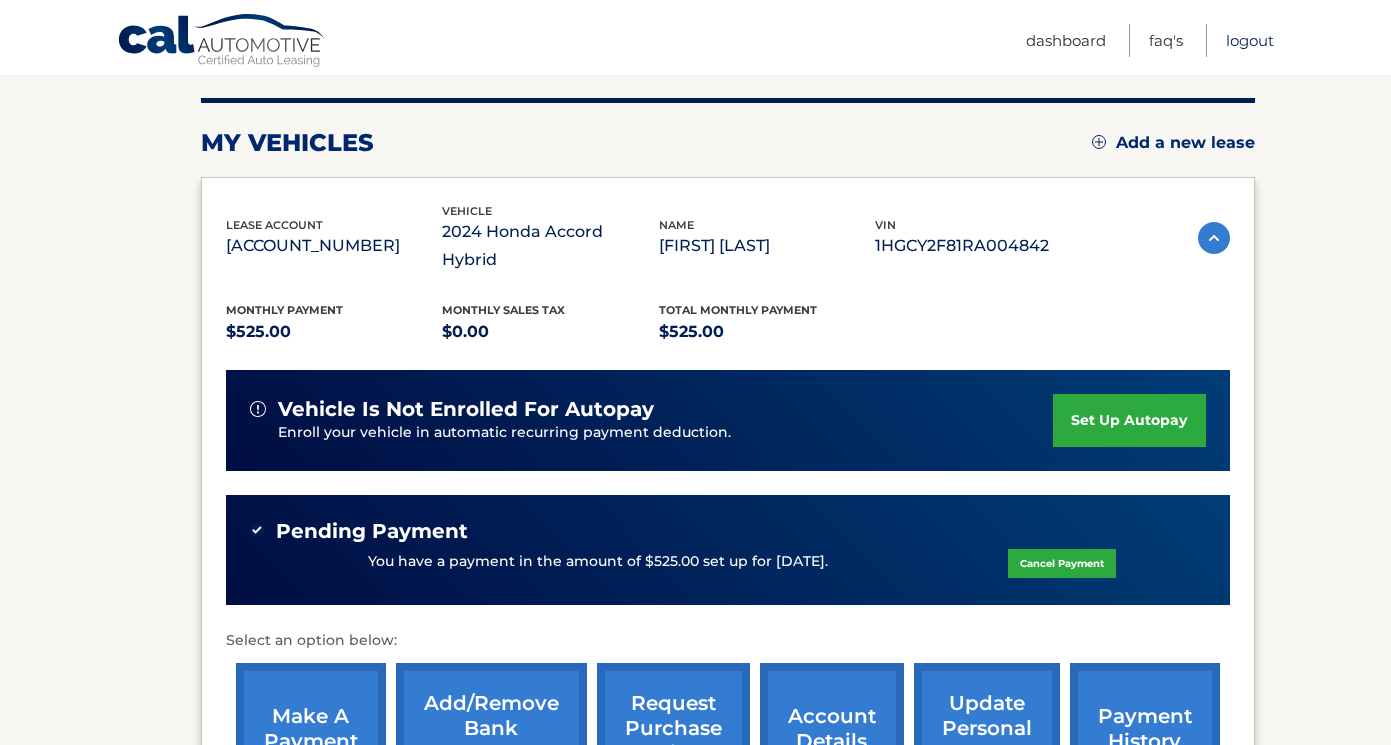 click on "Logout" at bounding box center [1250, 40] 